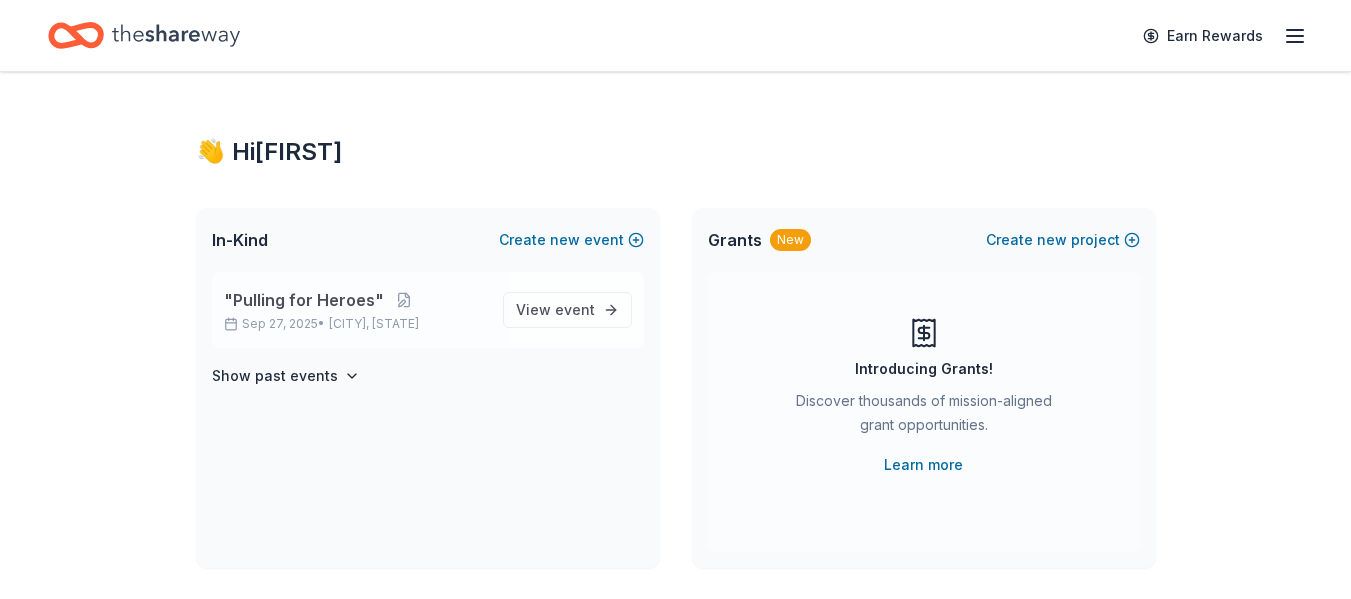scroll, scrollTop: 0, scrollLeft: 0, axis: both 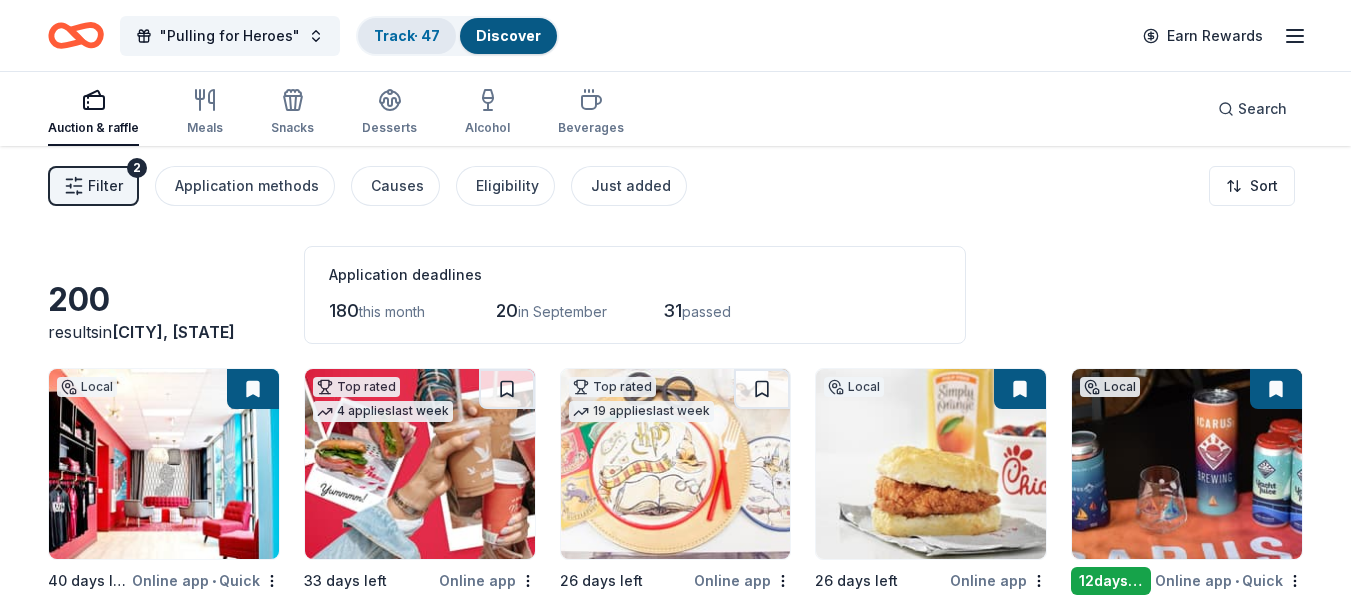 click on "Track  · 47" at bounding box center (407, 35) 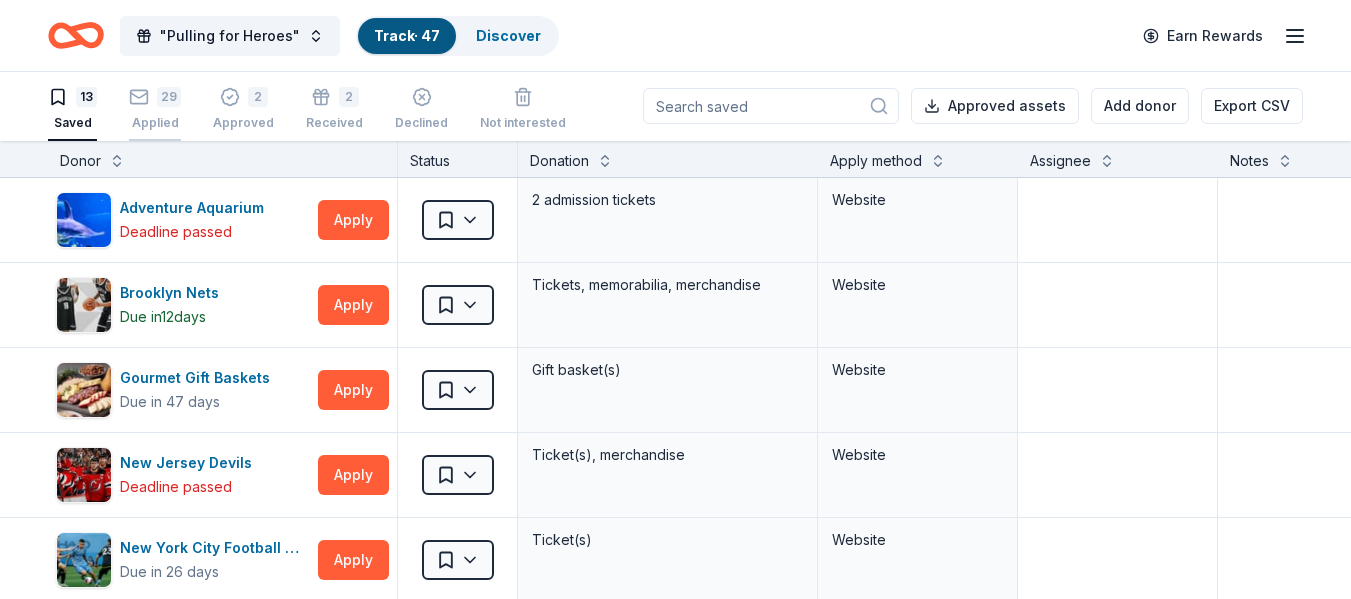 click on "29" at bounding box center [169, 97] 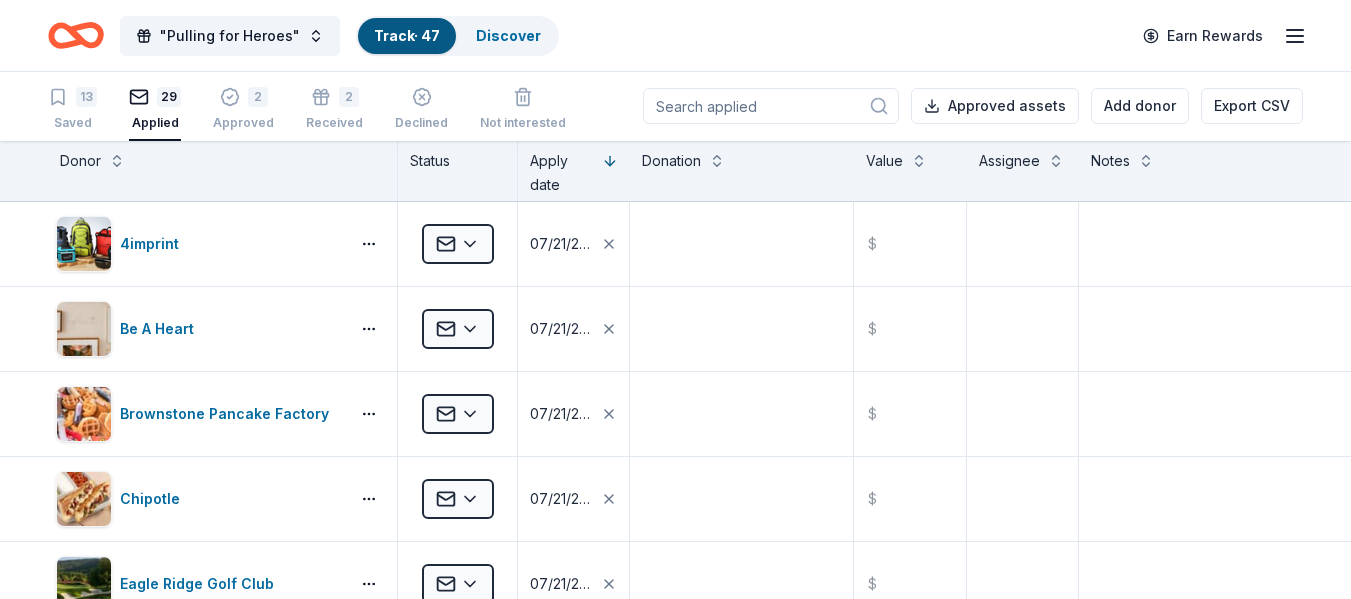 scroll, scrollTop: 0, scrollLeft: 0, axis: both 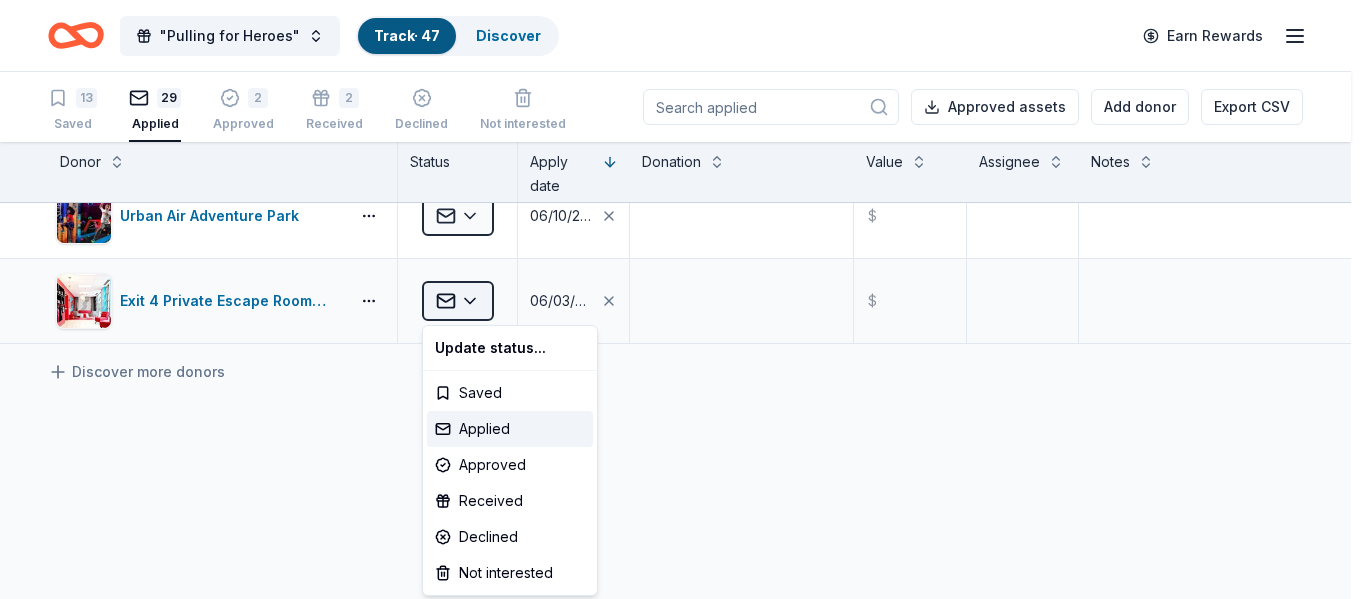 click on ""Pulling for Heroes" Track  · 47 Discover Earn Rewards 13 Saved 29 Applied 2 Approved 2 Received Declined Not interested  Approved assets Add donor Export CSV Donor Status Apply date Donation Value Assignee Notes 4imprint Applied 07/21/2025 $ Be A Heart Applied 07/21/2025 $ Brownstone Pancake Factory Applied 07/21/2025 $ Chipotle Applied 07/21/2025 $ Eagle Ridge Golf Club Applied 07/21/2025 $ Ello Applied 07/21/2025 $ Freddy's Frozen Custard & Steakburgers Applied 07/21/2025 $ gorjana Applied 07/21/2025 $ Guardian Angel Device Applied 07/21/2025 $ The Funplex Applied 07/21/2025 $ BJ's Wholesale Club Applied 06/11/2025 $ BlenderBottle Applied 06/11/2025 $ Garmin Applied 06/11/2025 $ Igloo Coolers Applied 06/11/2025 $ Jersey Shore BlueClaws Applied 06/11/2025 $ Kimes Ranch Applied 06/11/2025 $ Molten Applied 06/11/2025 $ Mongoose Applied 06/11/2025 $ Nalgene Applied 06/11/2025 $ New York Knicks Applied 06/11/2025 $ New York Mets Applied 06/11/2025 $ Philadelphia Eagles Applied 06/11/2025 $ Royal Farms Applied" at bounding box center (683, 299) 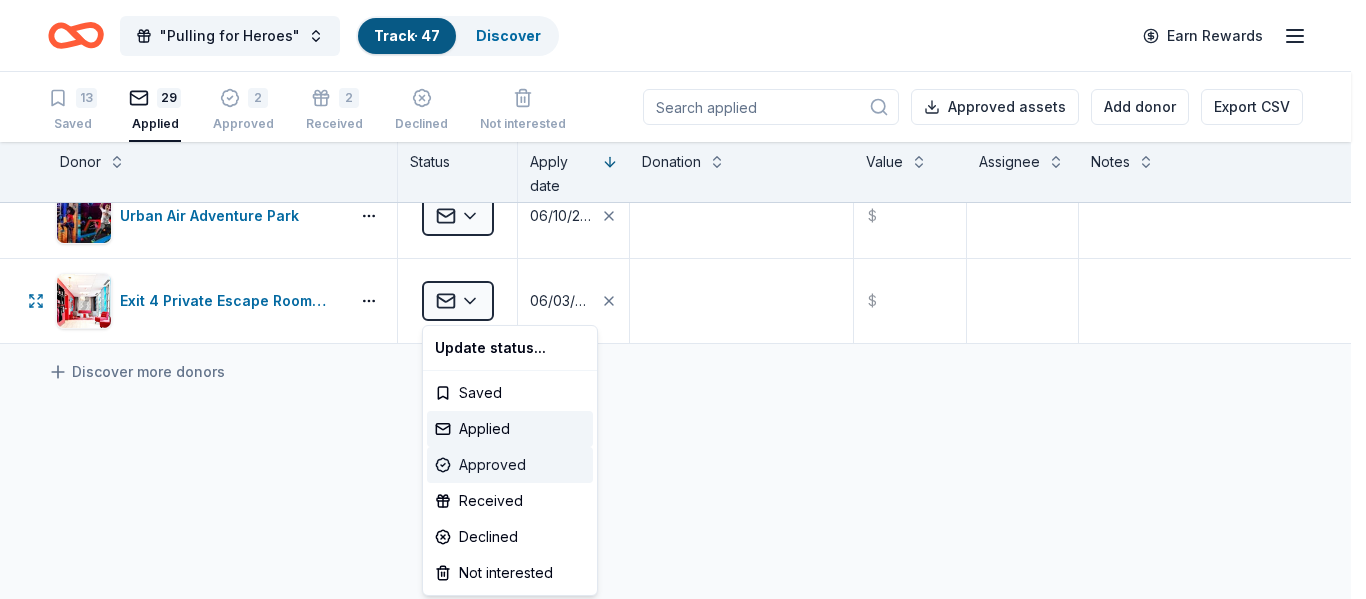 click on "Approved" at bounding box center [510, 465] 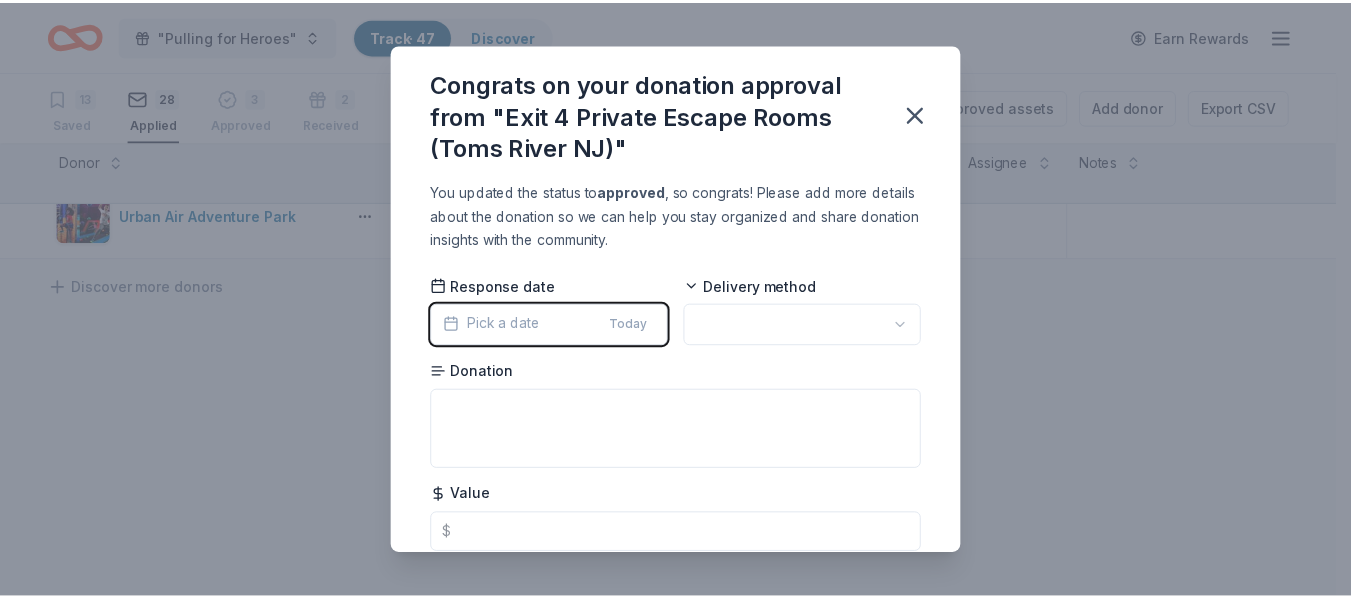 scroll, scrollTop: 1474, scrollLeft: 0, axis: vertical 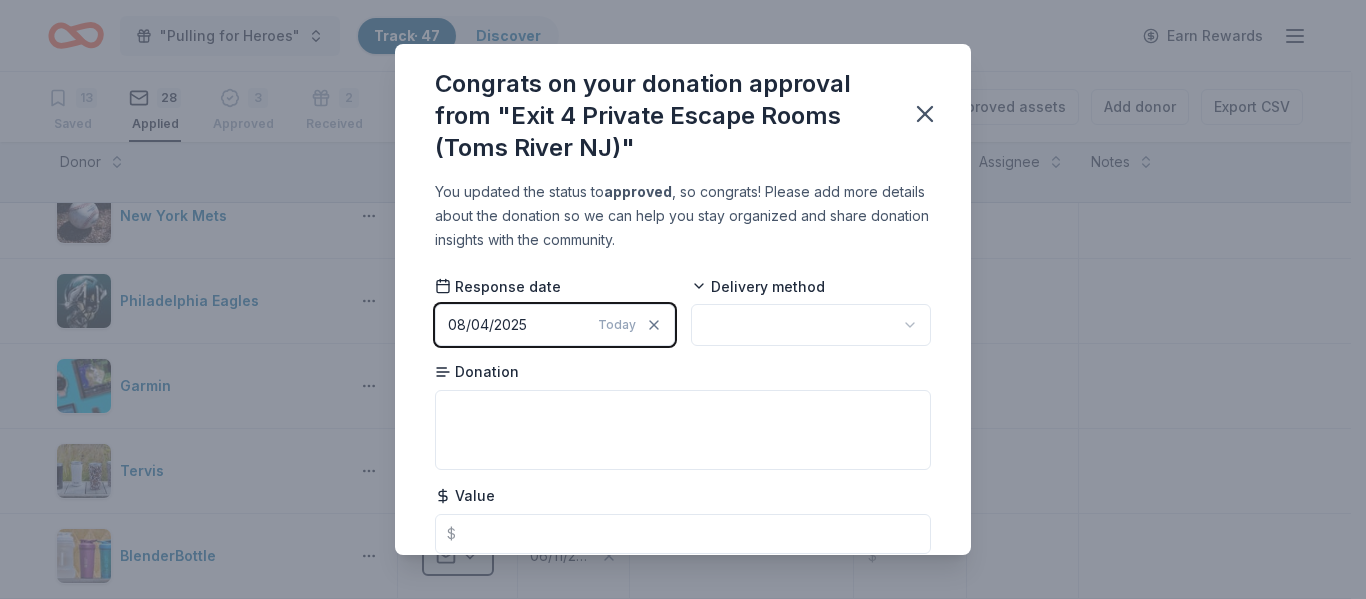 click on "08/04/2025" at bounding box center [487, 325] 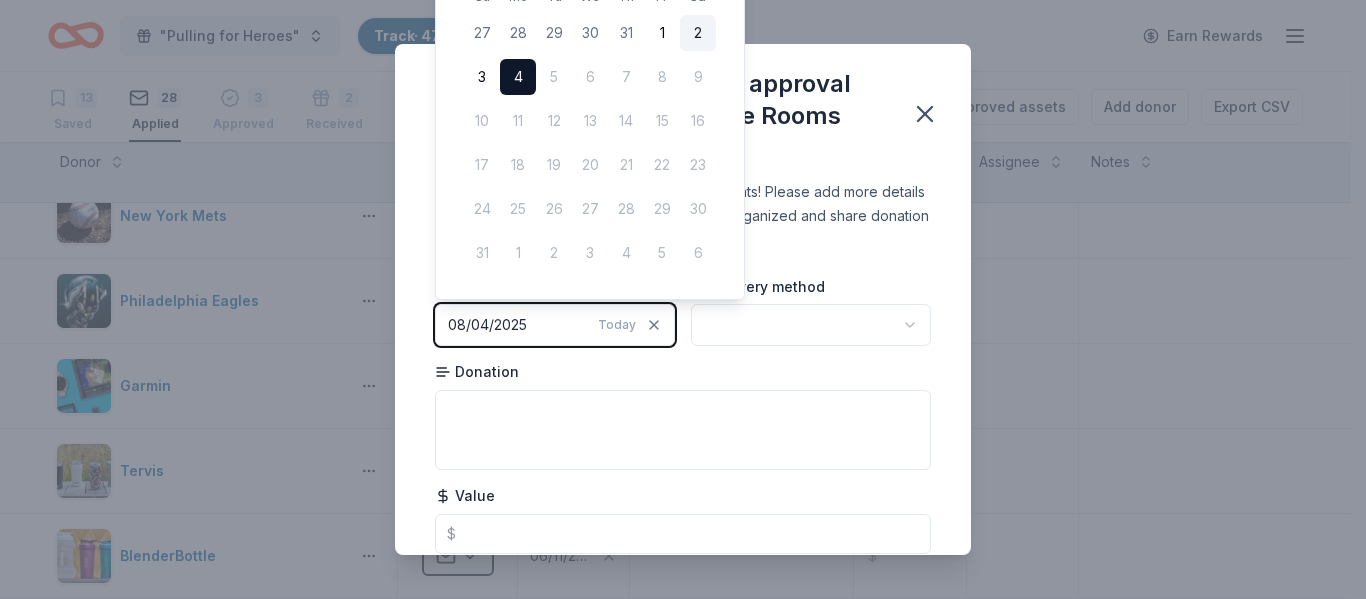 click on "2" at bounding box center [698, 33] 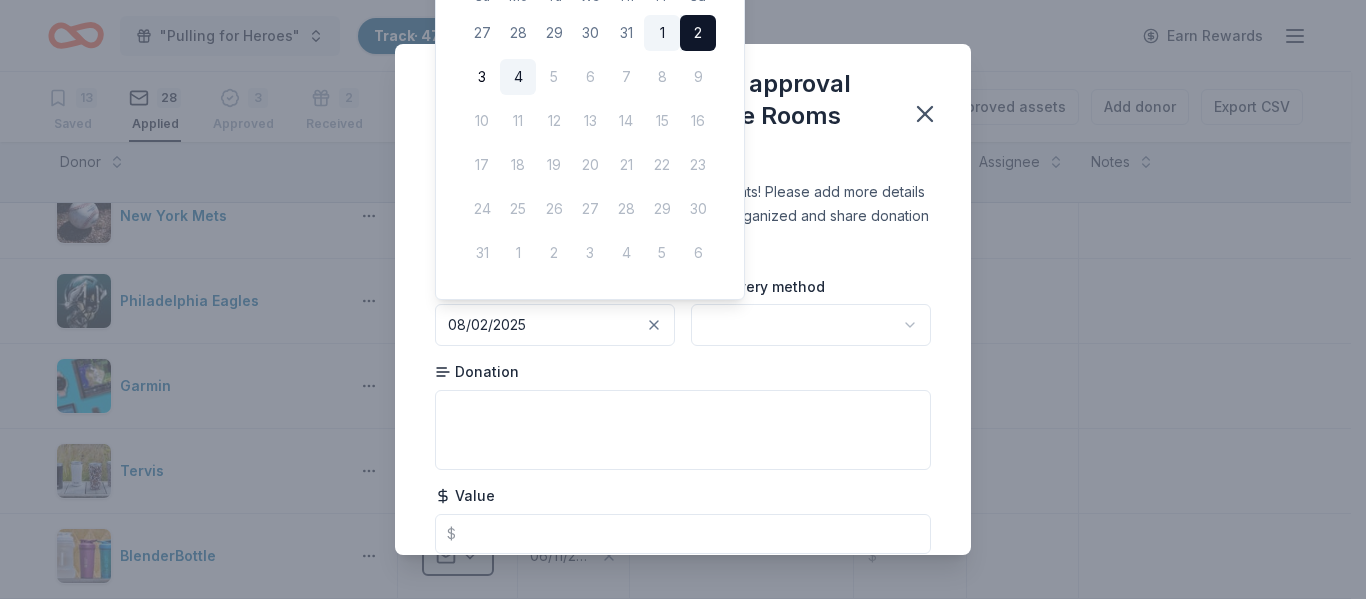 click on "1" at bounding box center (662, 33) 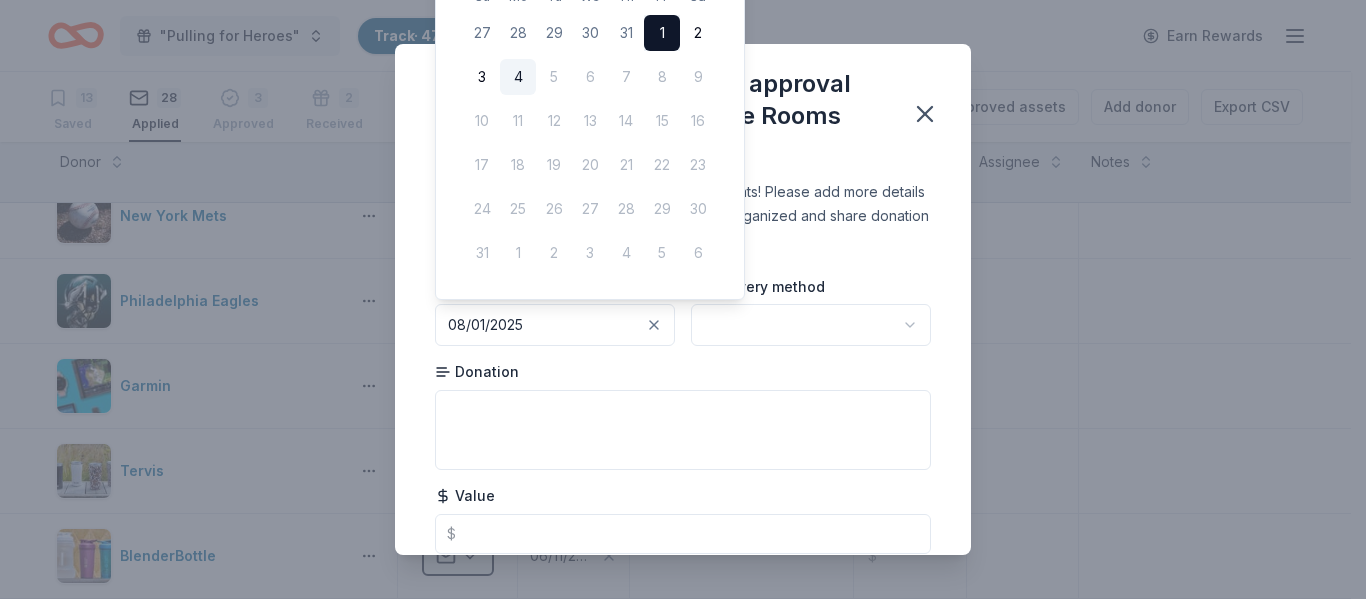 click on "Congrats on your donation approval from "Exit 4 Private Escape Rooms (Toms River NJ)"" at bounding box center [683, 112] 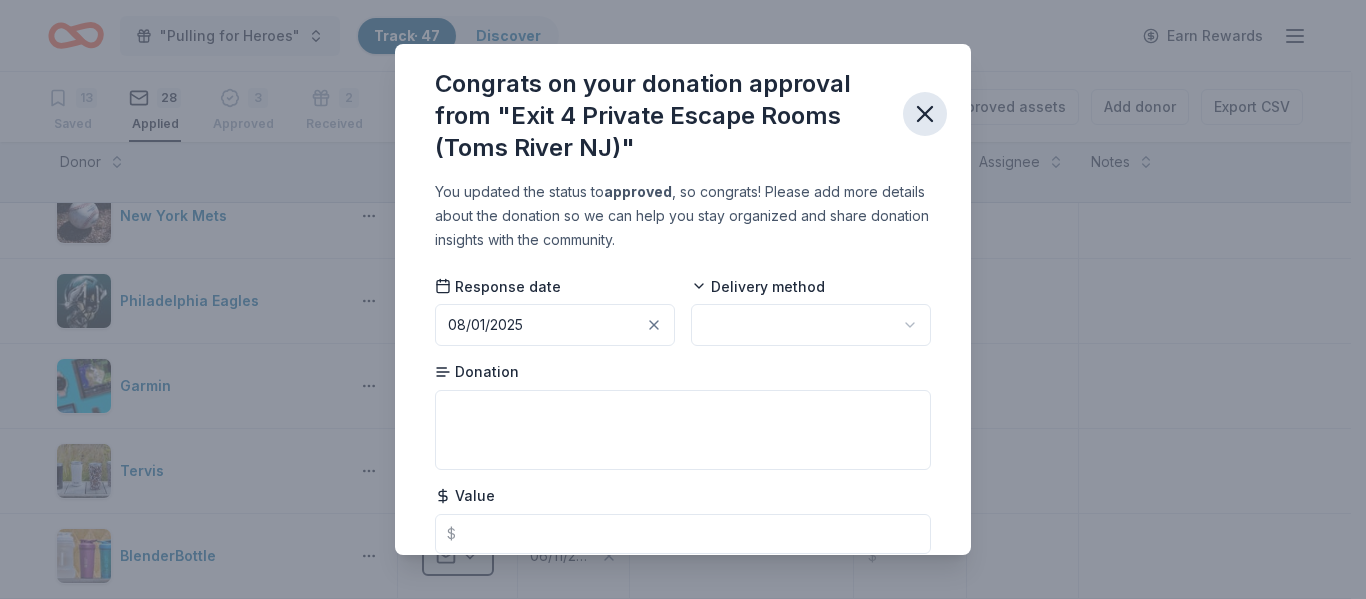 click 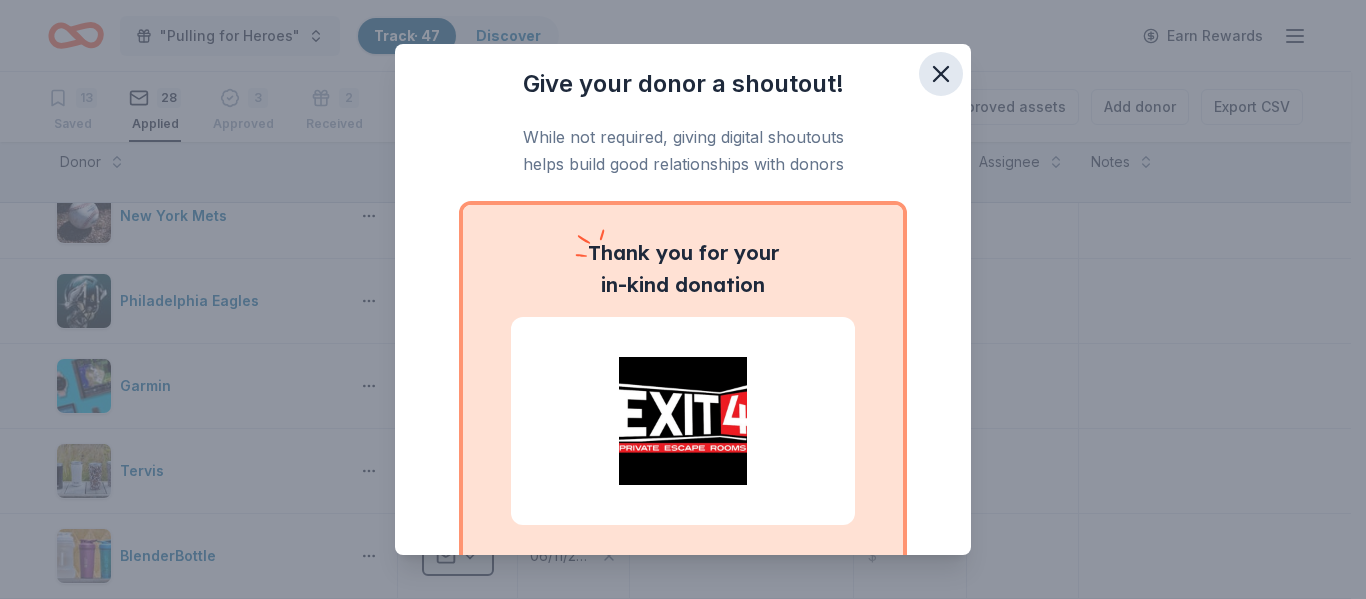 click 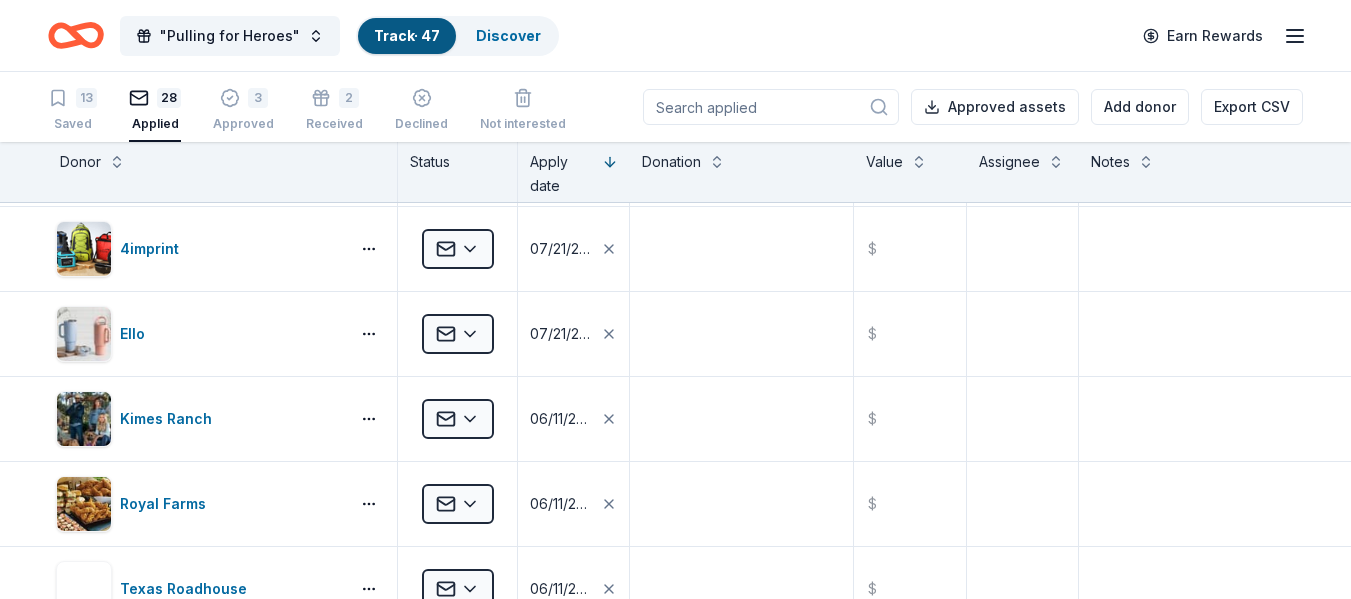 scroll, scrollTop: 663, scrollLeft: 0, axis: vertical 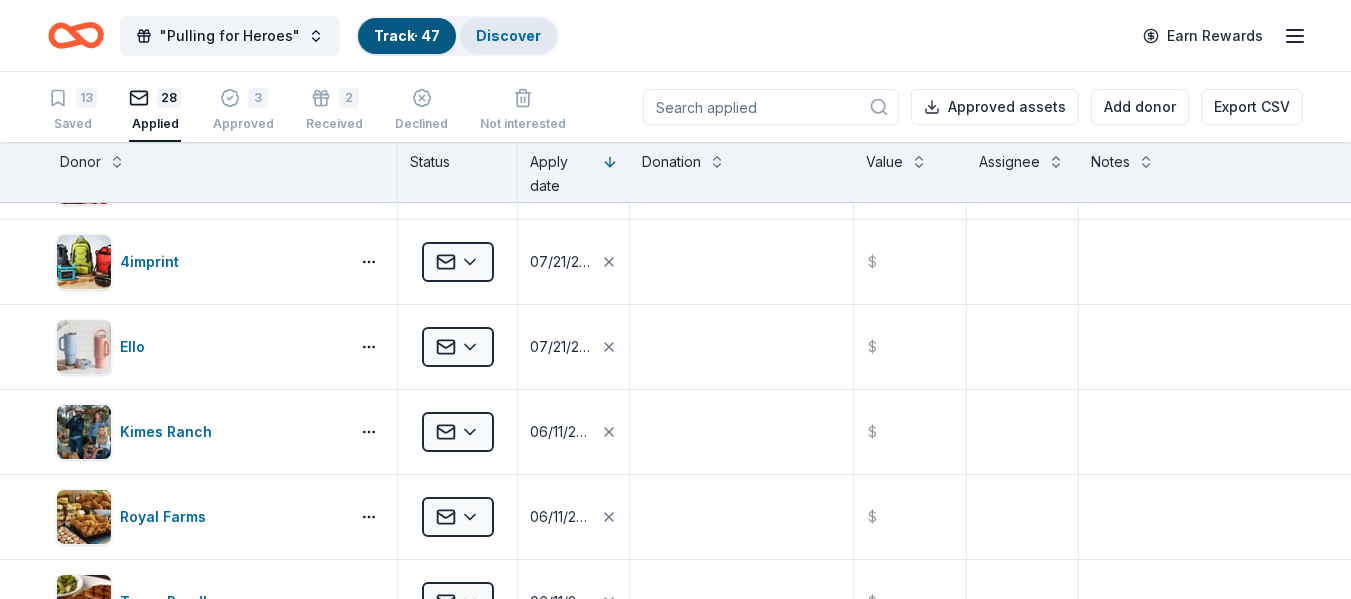 click on "Discover" at bounding box center (508, 35) 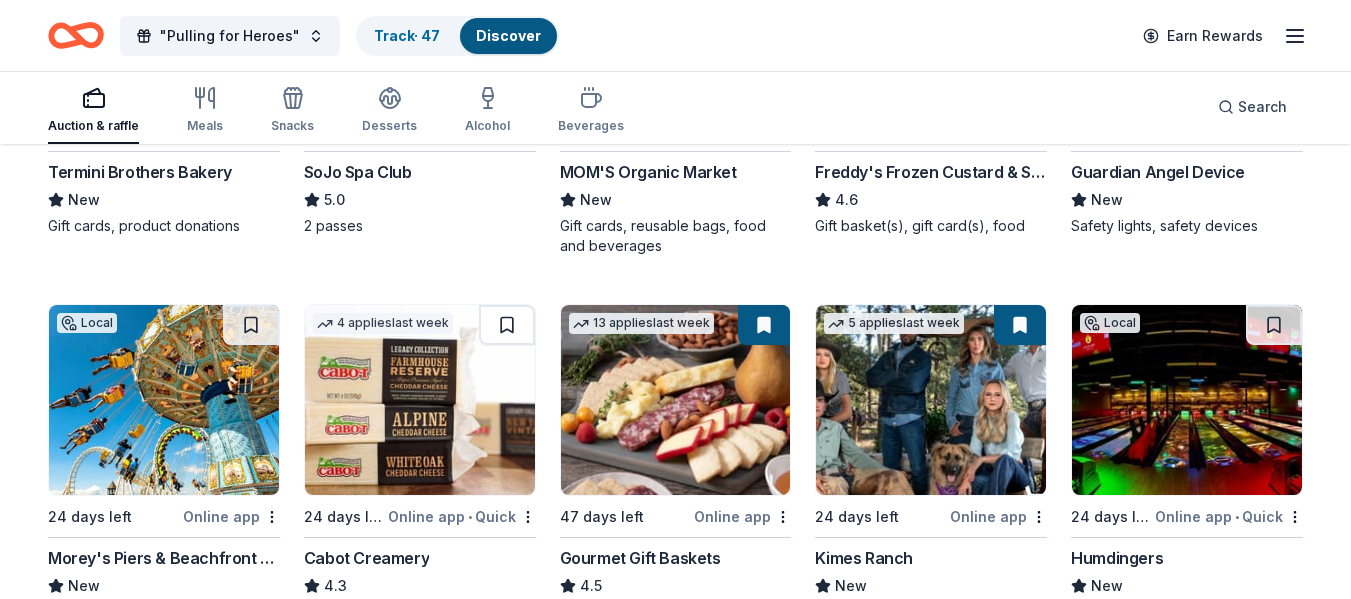 scroll, scrollTop: 1607, scrollLeft: 0, axis: vertical 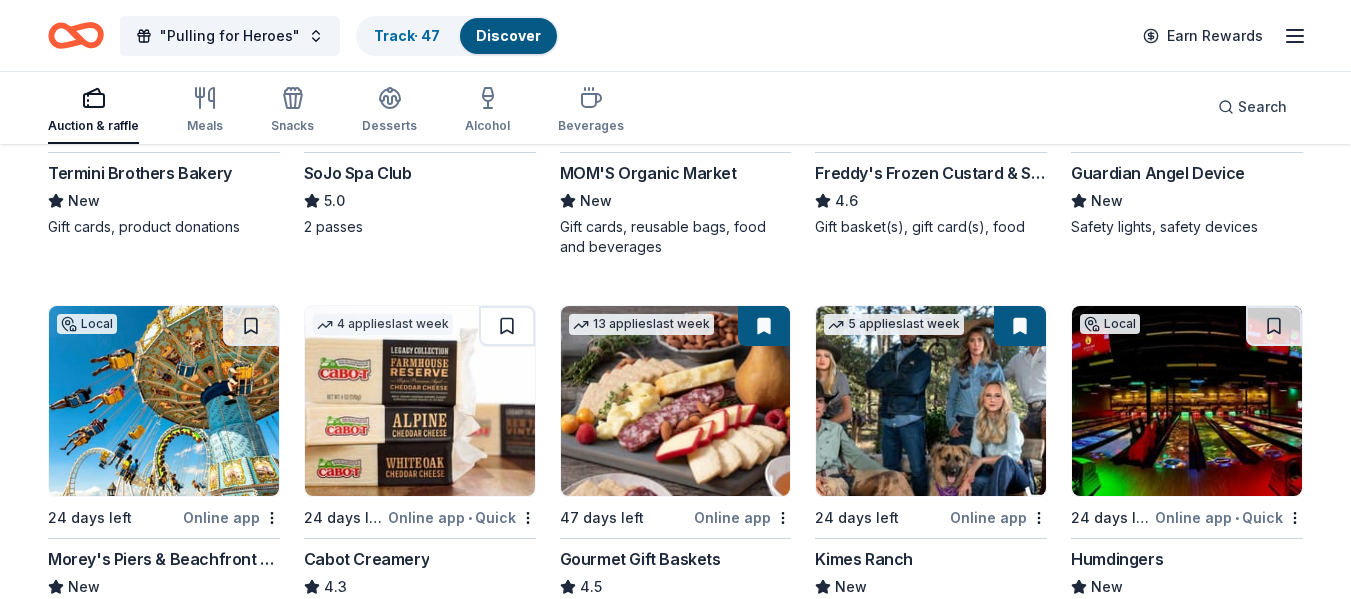 click at bounding box center (164, 401) 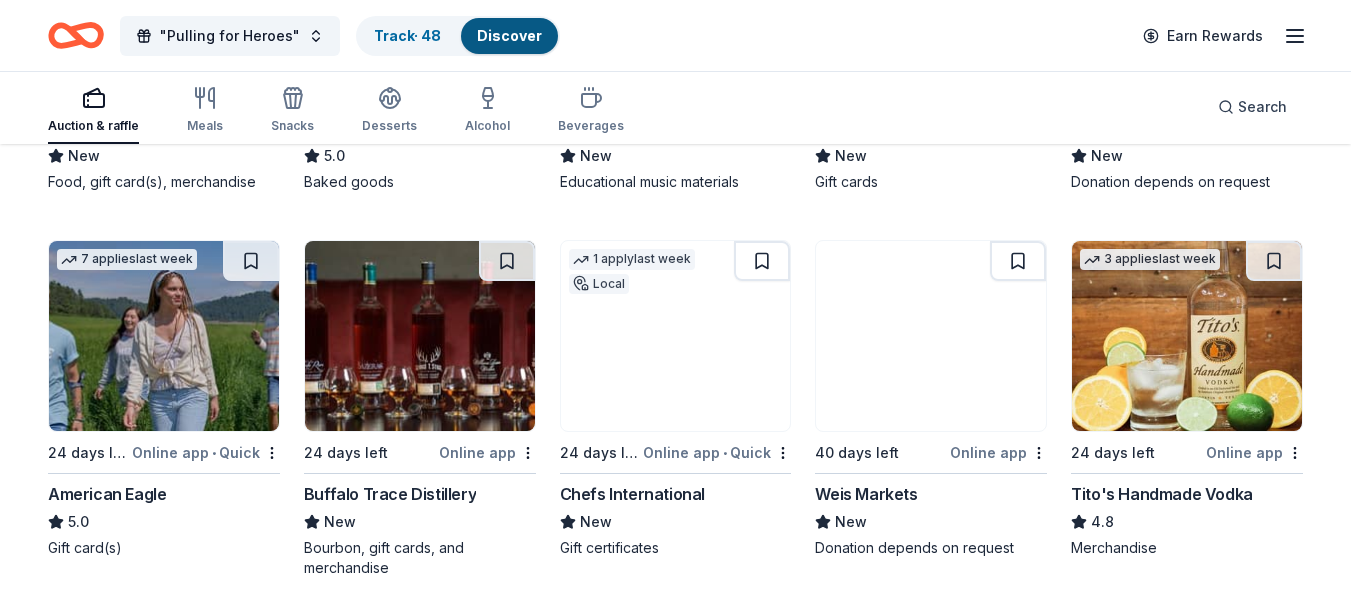 scroll, scrollTop: 2455, scrollLeft: 0, axis: vertical 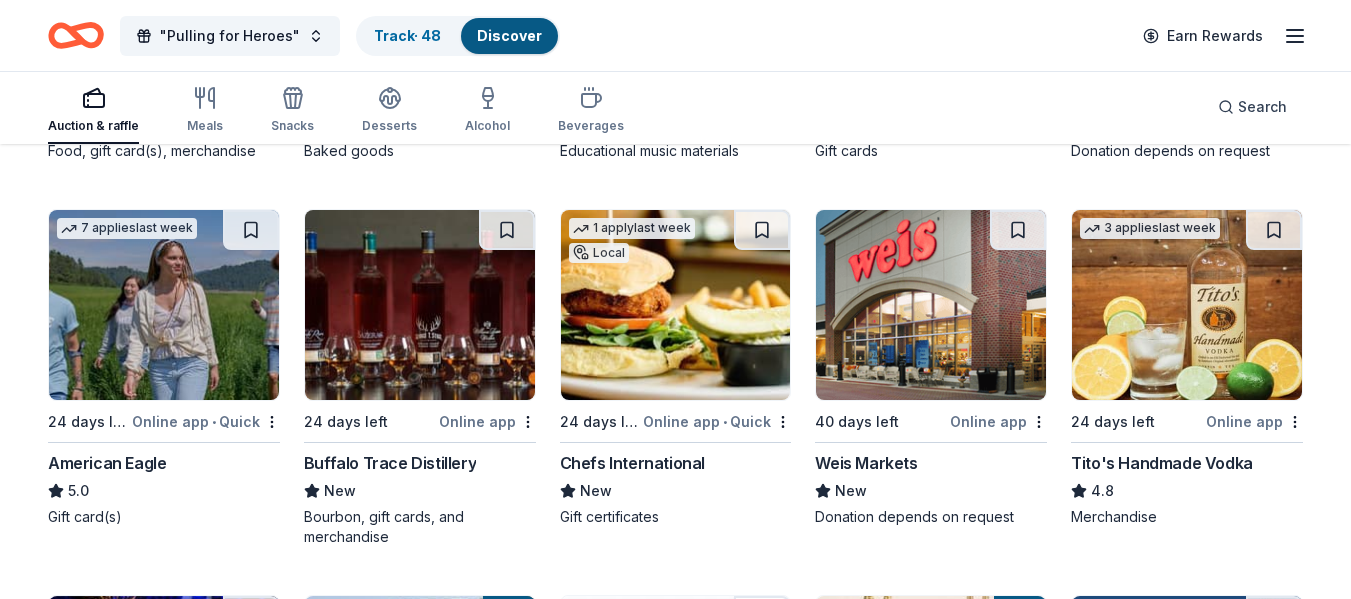 click on "Online app" at bounding box center [487, 421] 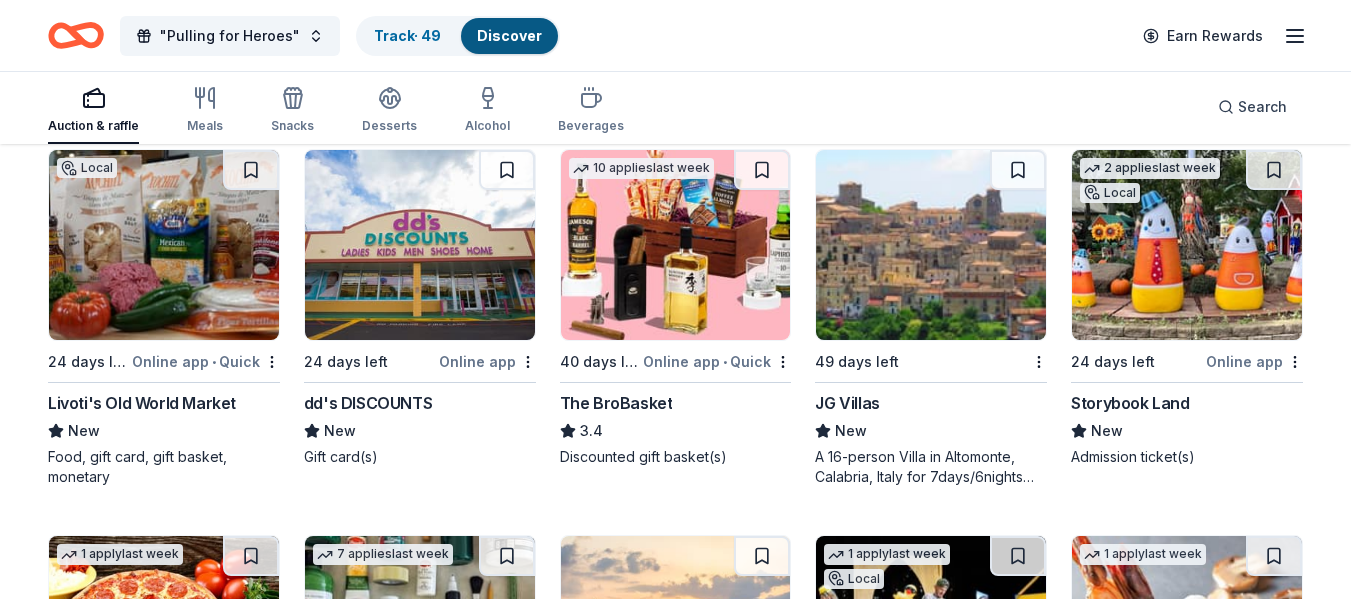 scroll, scrollTop: 3288, scrollLeft: 0, axis: vertical 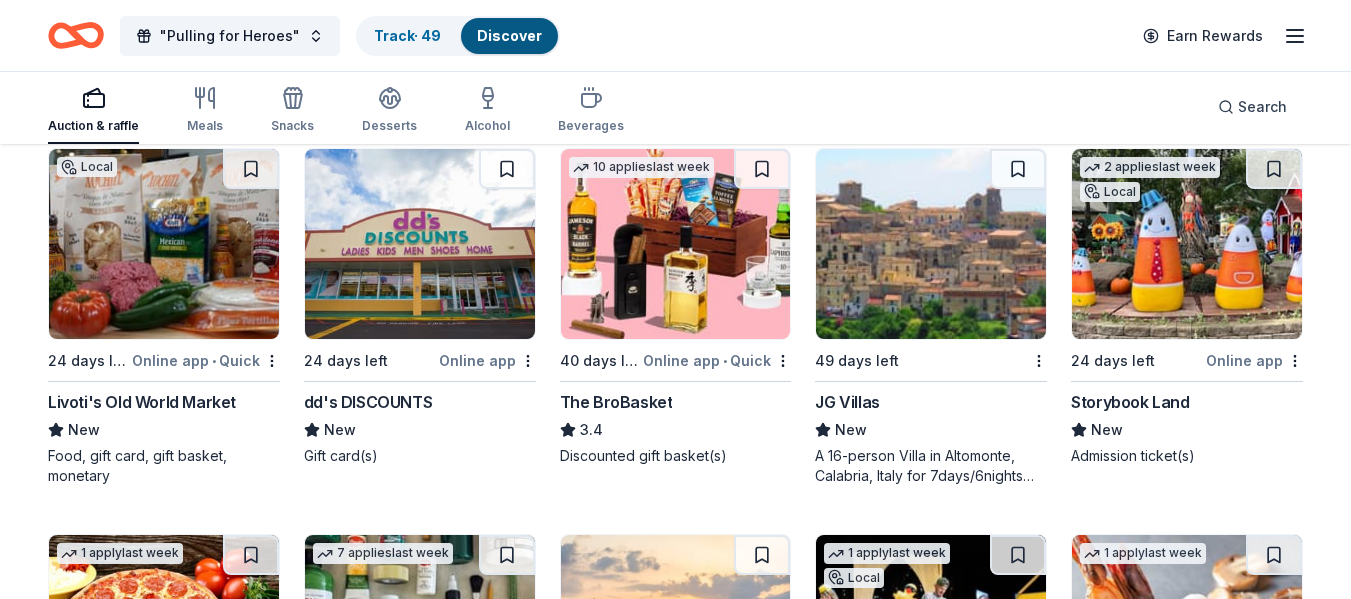 click on "Online app • Quick" at bounding box center (717, 360) 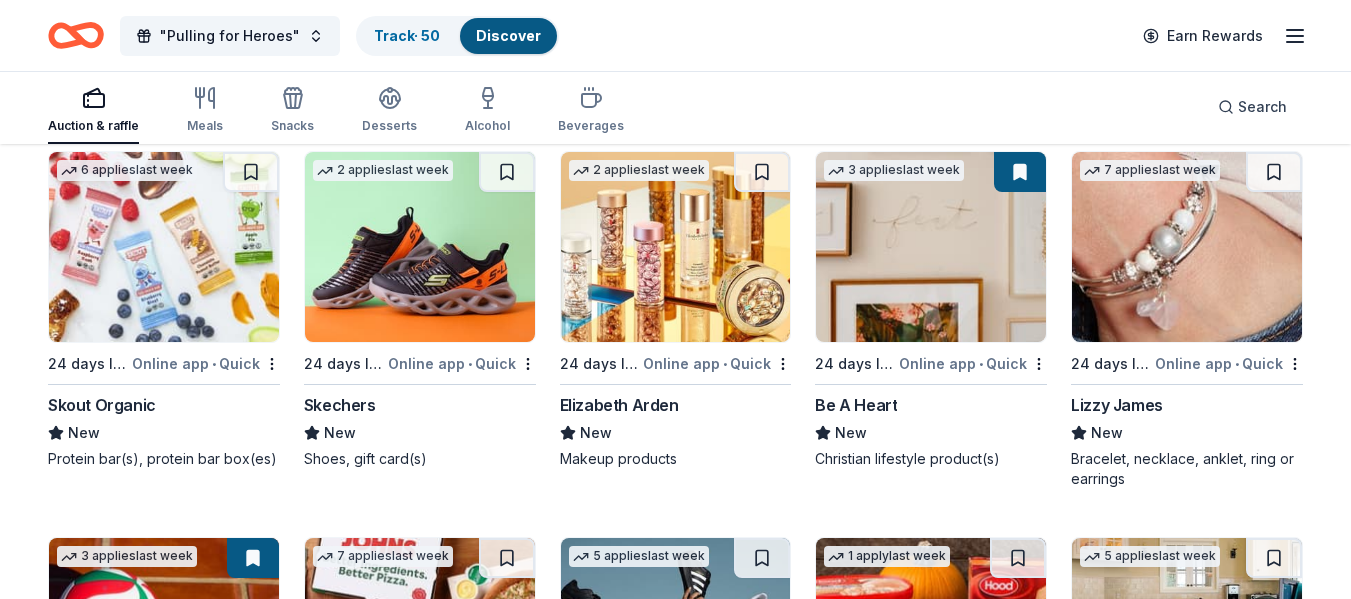 scroll, scrollTop: 14730, scrollLeft: 0, axis: vertical 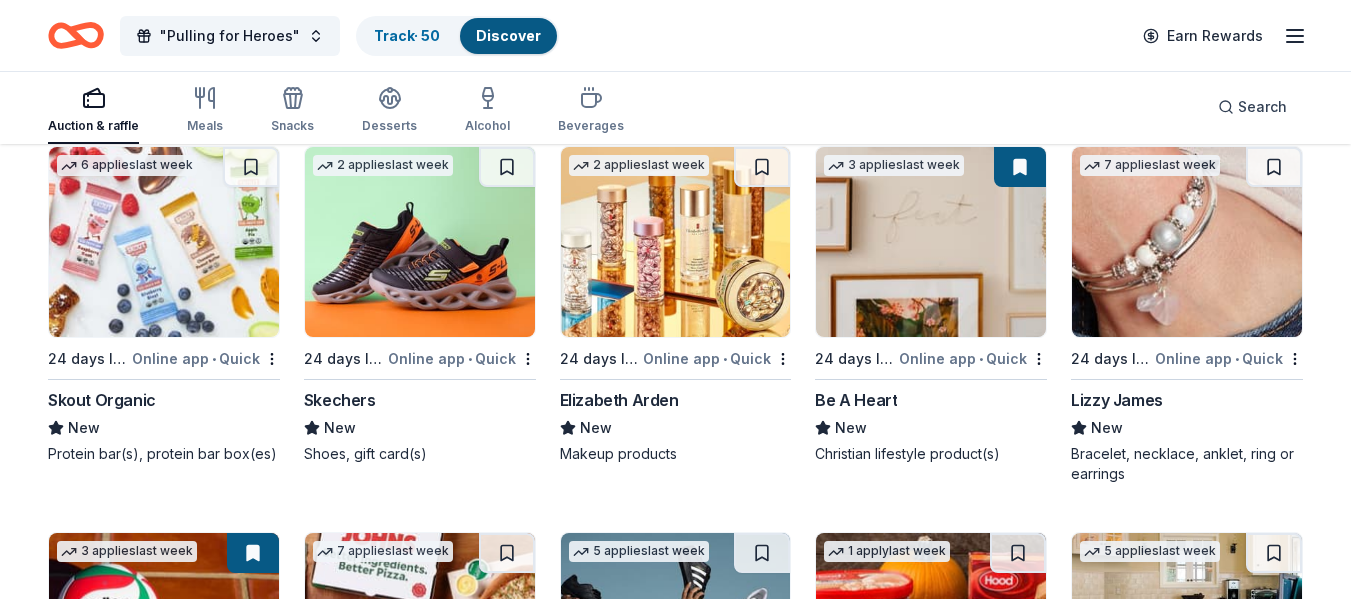 click on "2   applies  last week 24 days left Online app • Quick Skechers New Shoes, gift card(s)" at bounding box center [420, 305] 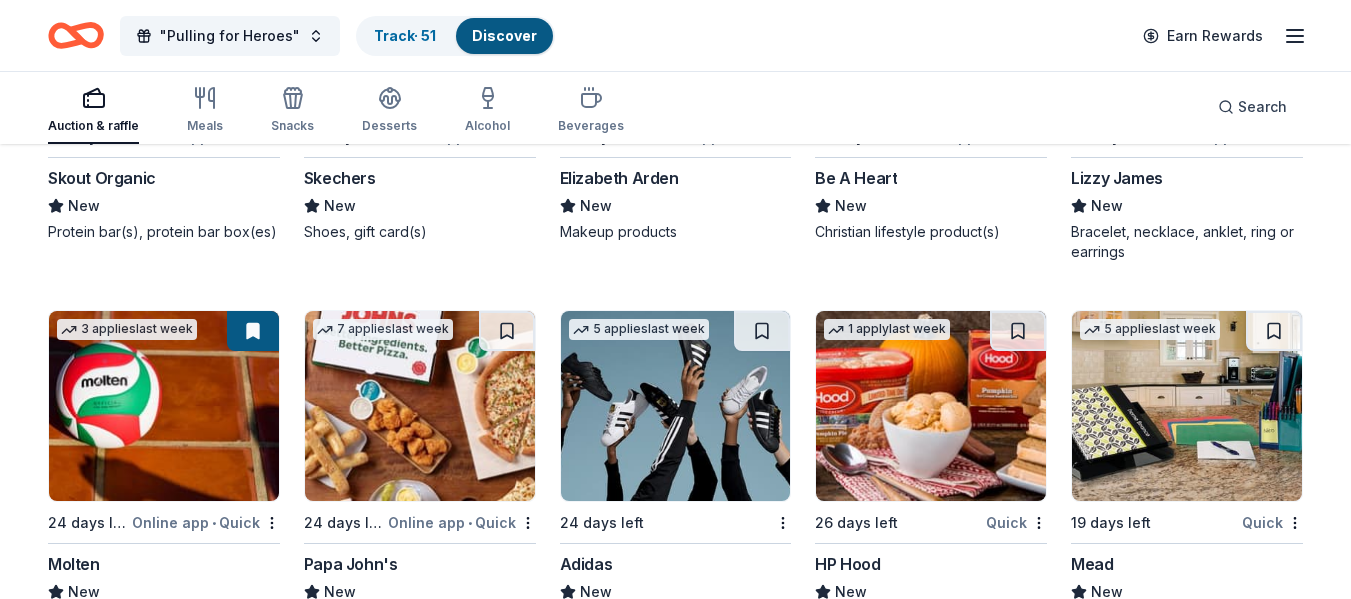 scroll, scrollTop: 15021, scrollLeft: 0, axis: vertical 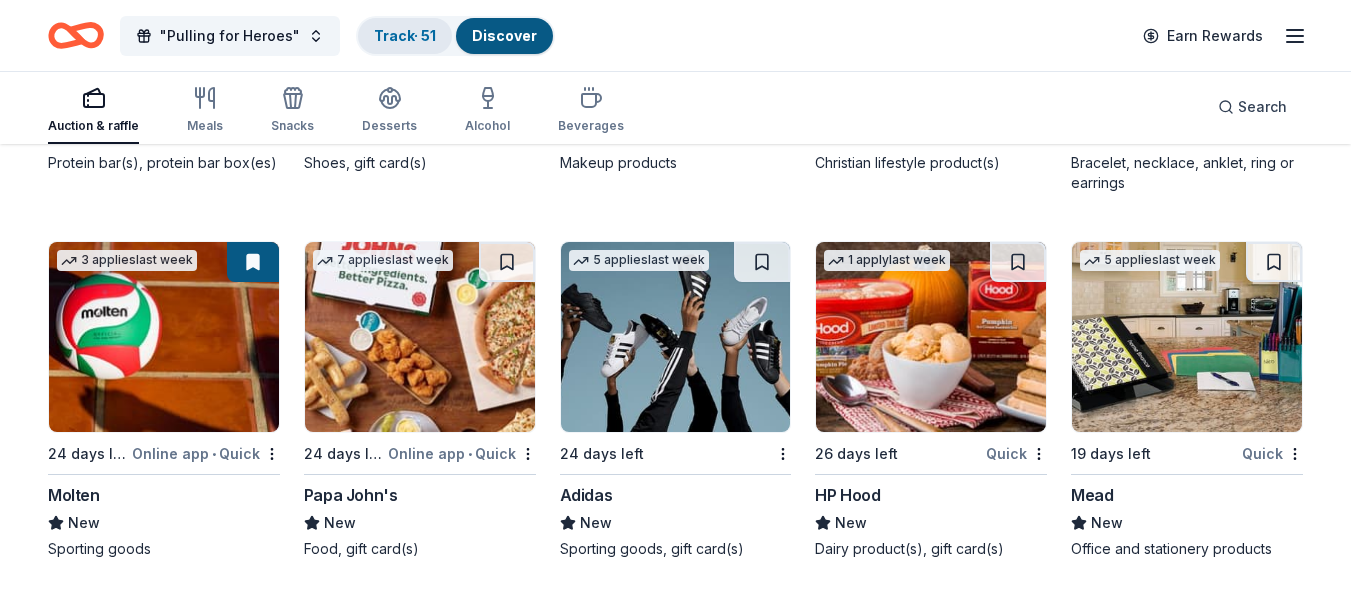 click on "Track  · 51" at bounding box center [405, 36] 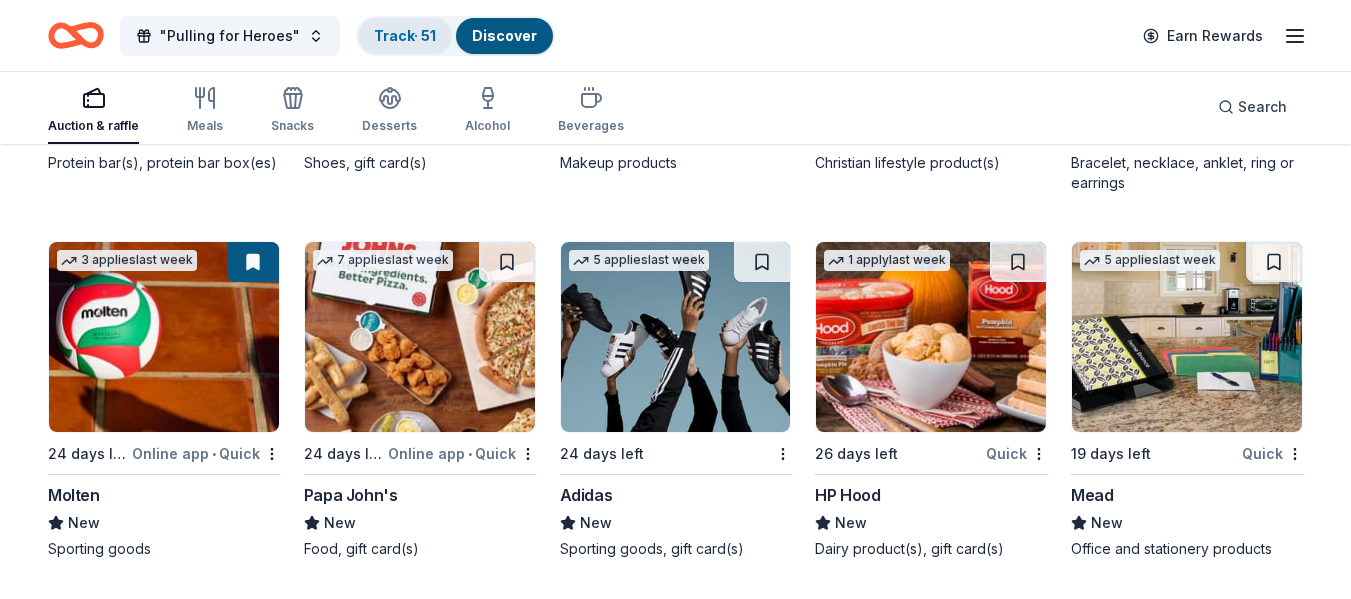 click on "Track  · 51" at bounding box center (405, 35) 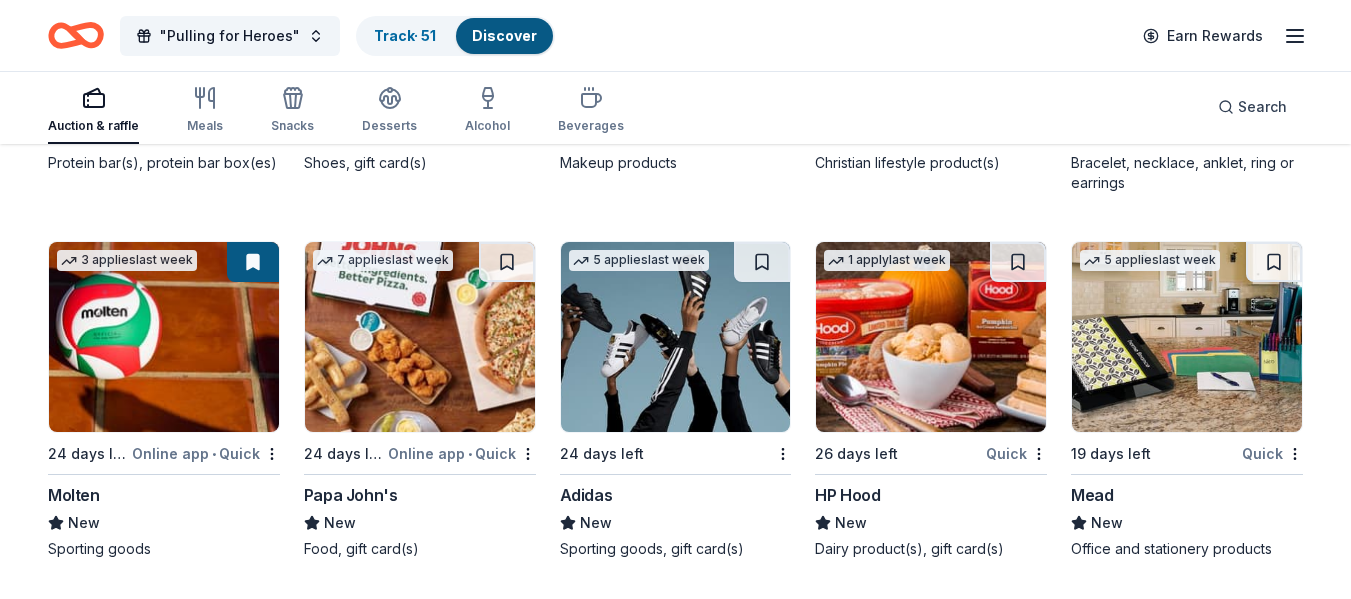 scroll, scrollTop: 1, scrollLeft: 0, axis: vertical 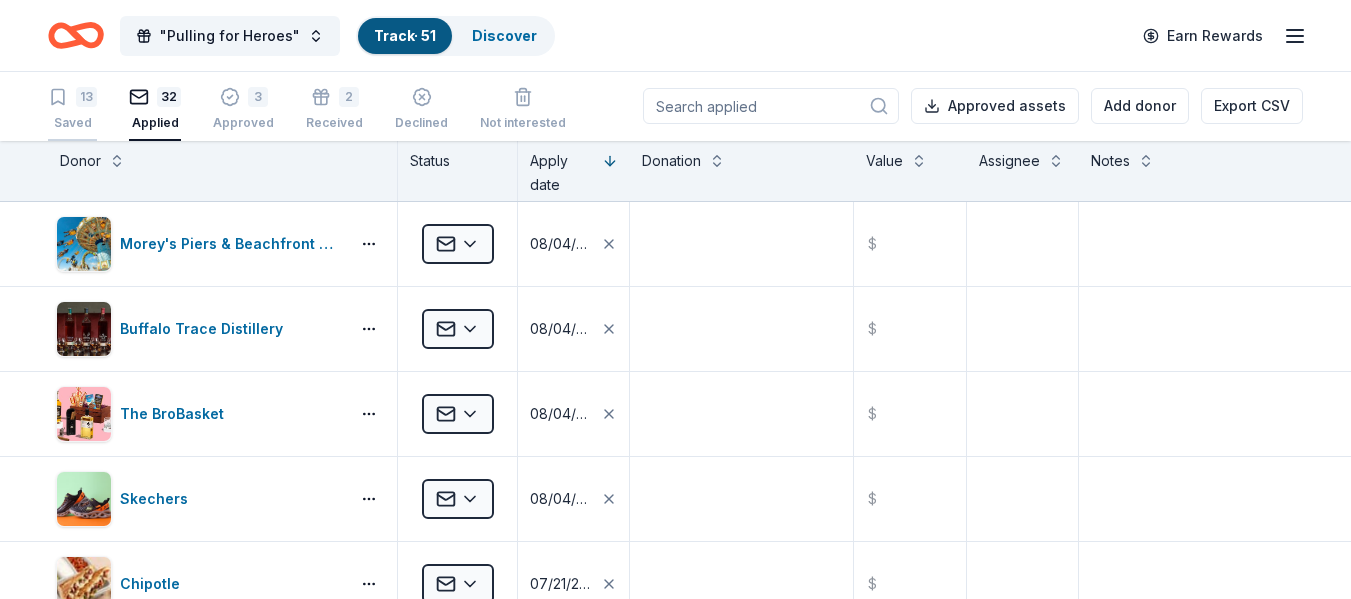 click on "13" at bounding box center [72, 97] 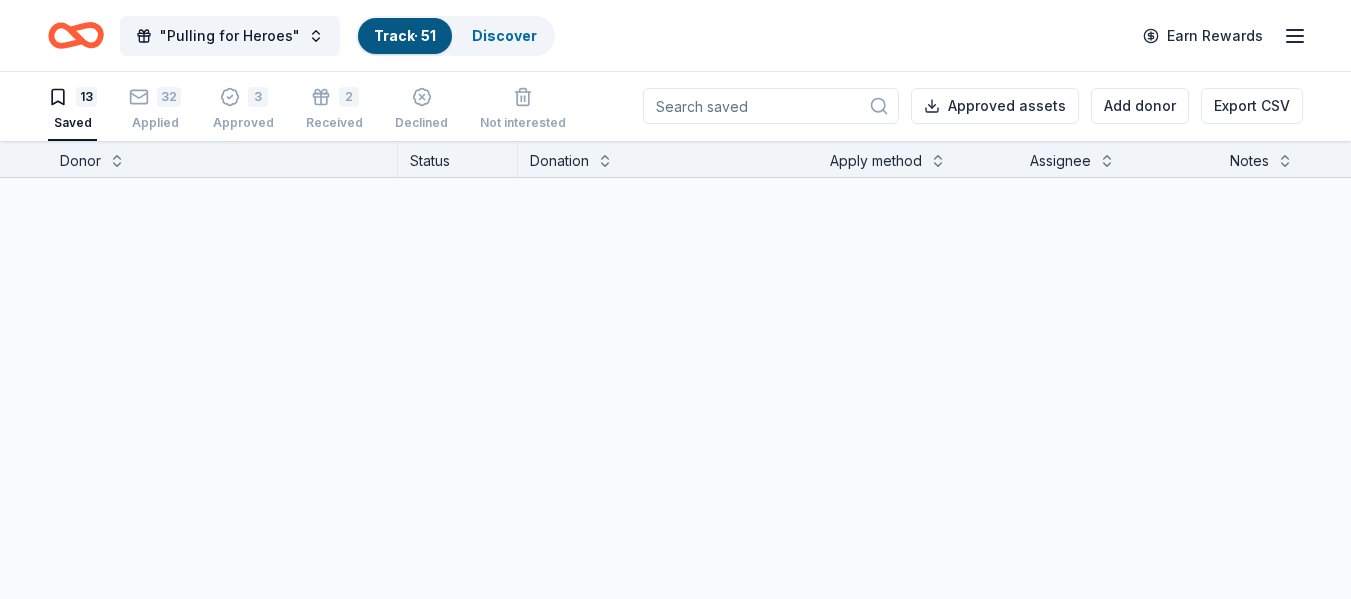 scroll, scrollTop: 0, scrollLeft: 0, axis: both 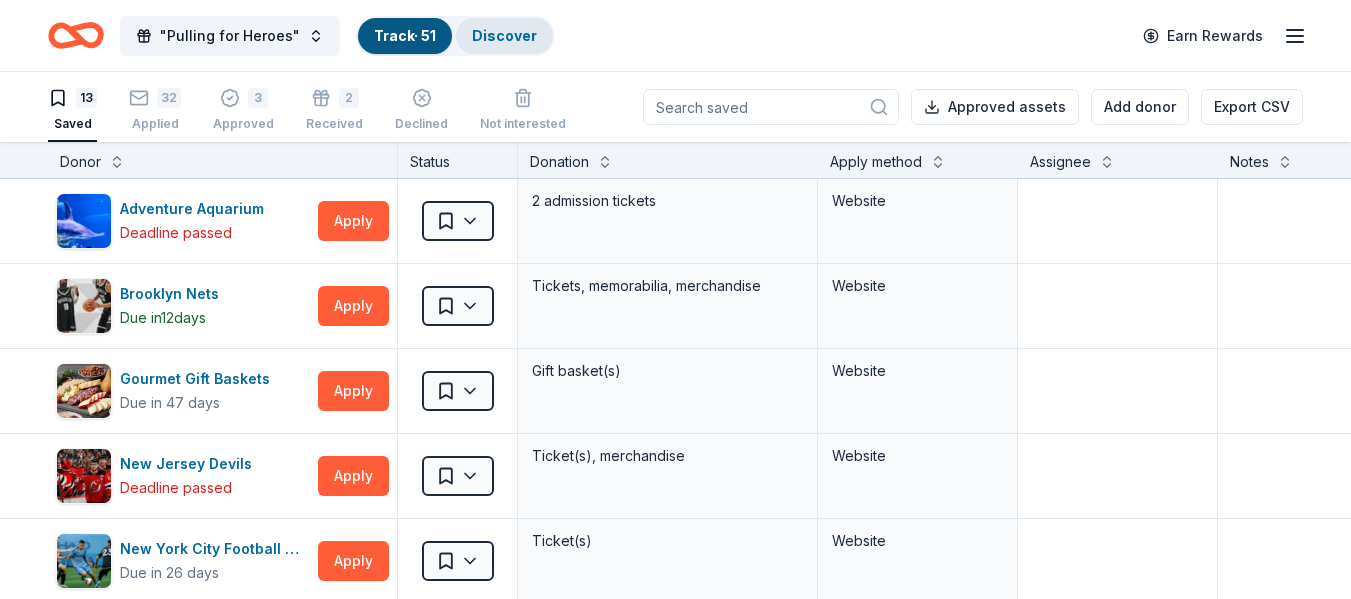 click on "Discover" at bounding box center [504, 36] 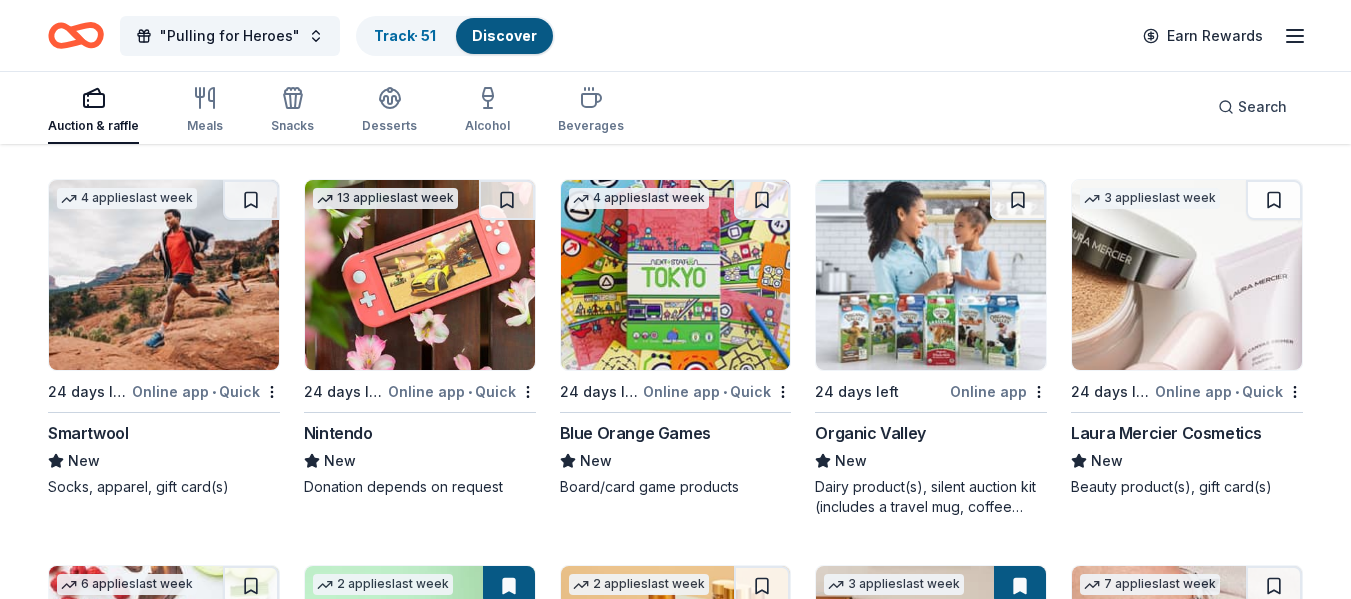 scroll, scrollTop: 14312, scrollLeft: 0, axis: vertical 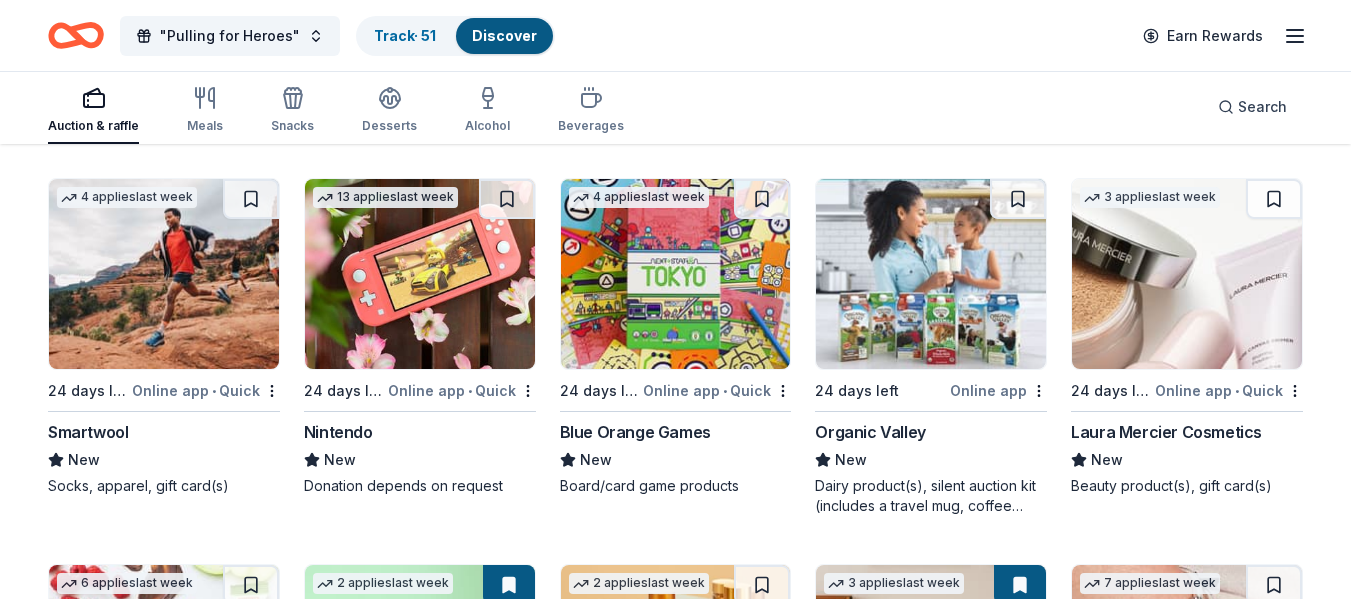 click at bounding box center (164, 274) 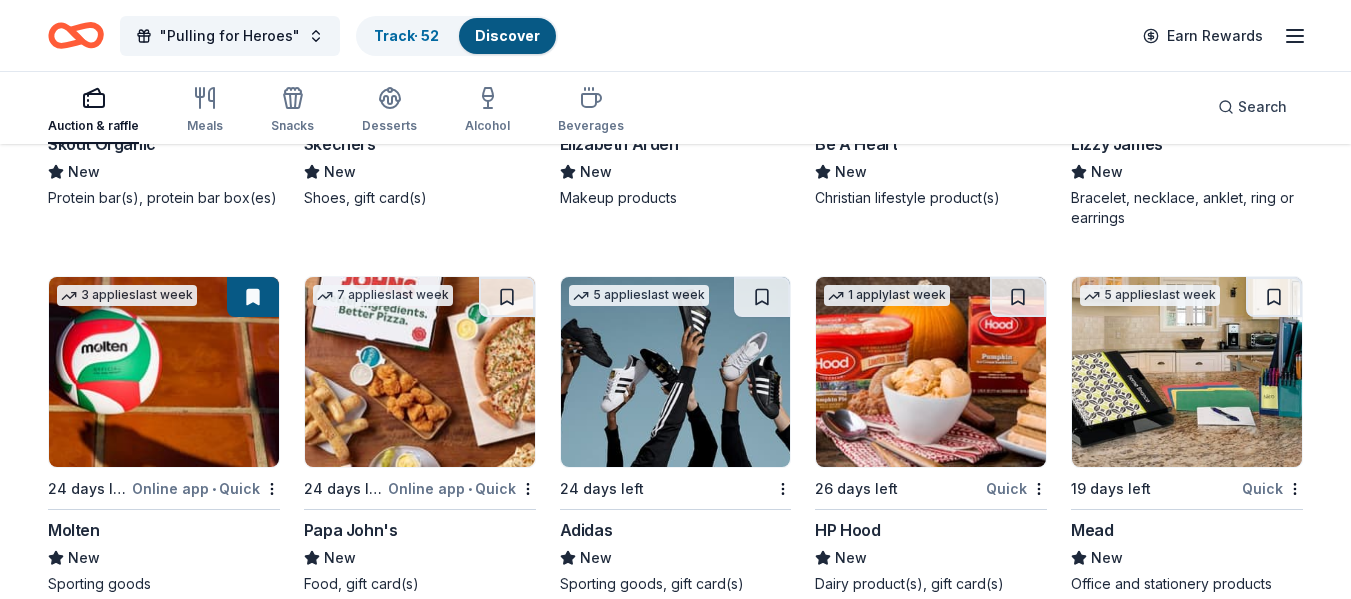 scroll, scrollTop: 15021, scrollLeft: 0, axis: vertical 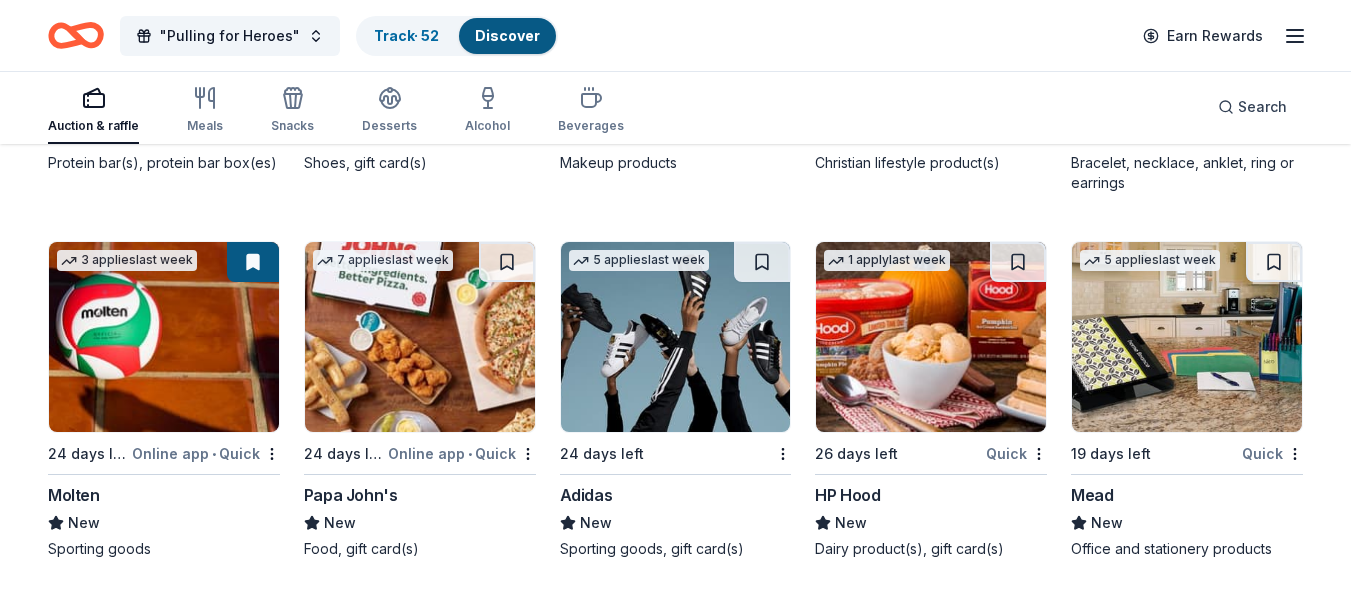 click on "24 days left" at bounding box center (602, 454) 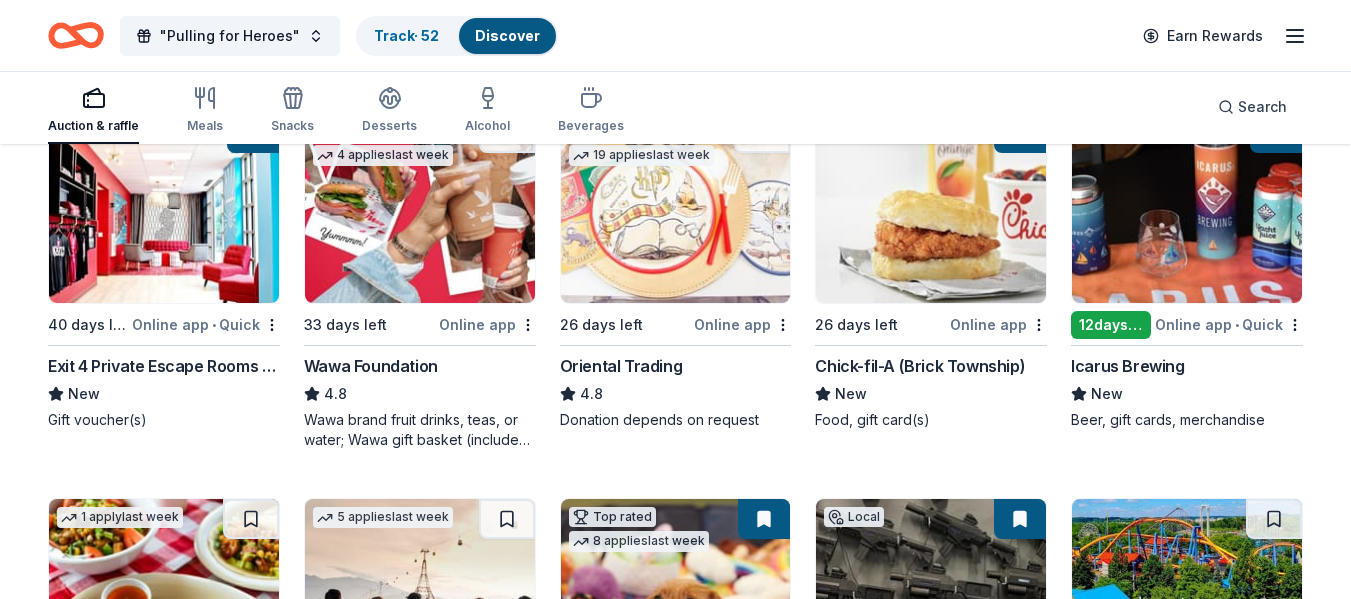 scroll, scrollTop: 0, scrollLeft: 0, axis: both 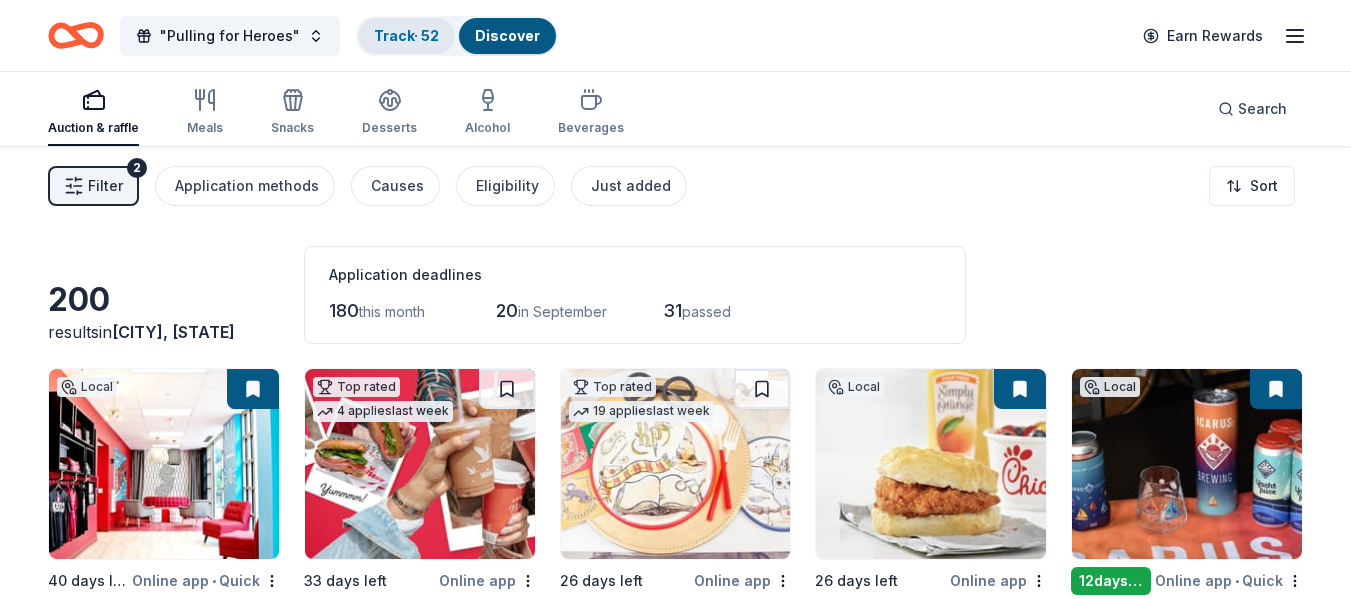 click on "Track  · 52" at bounding box center [406, 35] 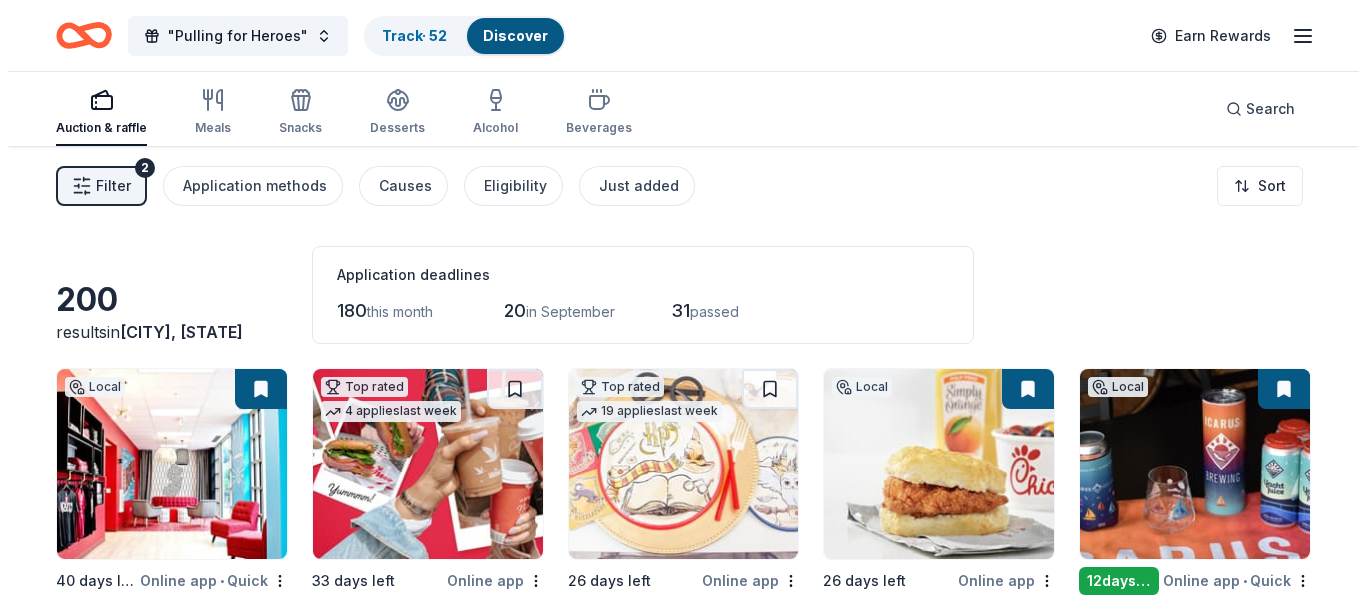 scroll, scrollTop: 1, scrollLeft: 0, axis: vertical 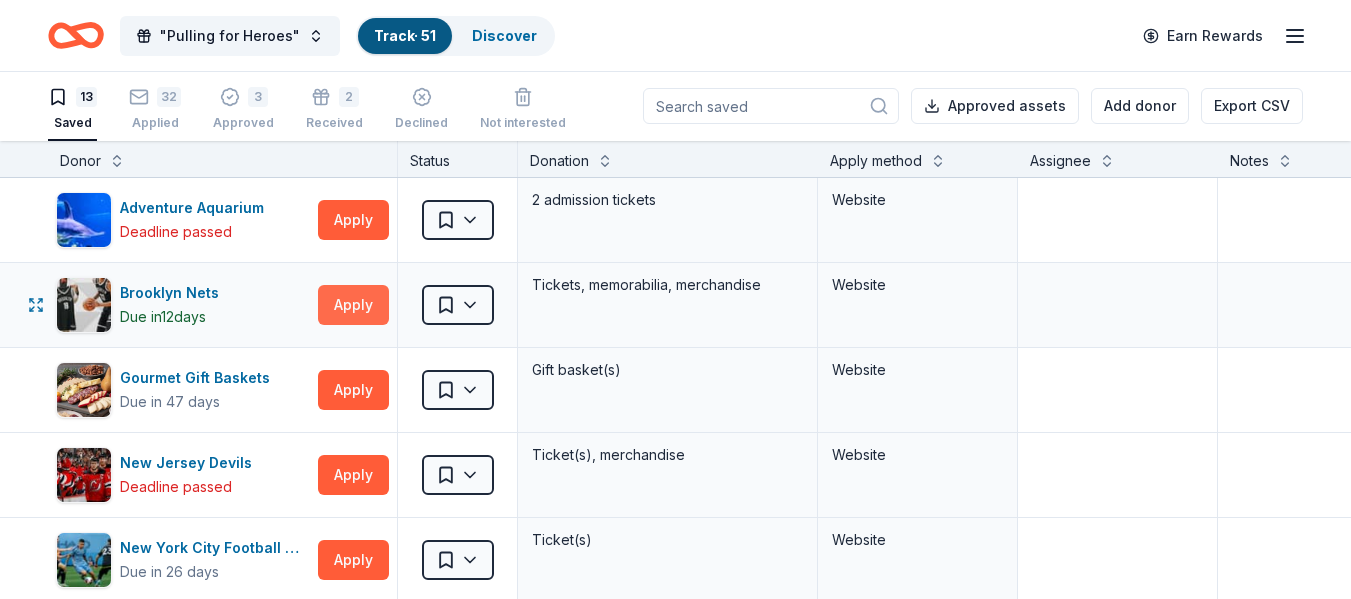 click on "Apply" at bounding box center [353, 305] 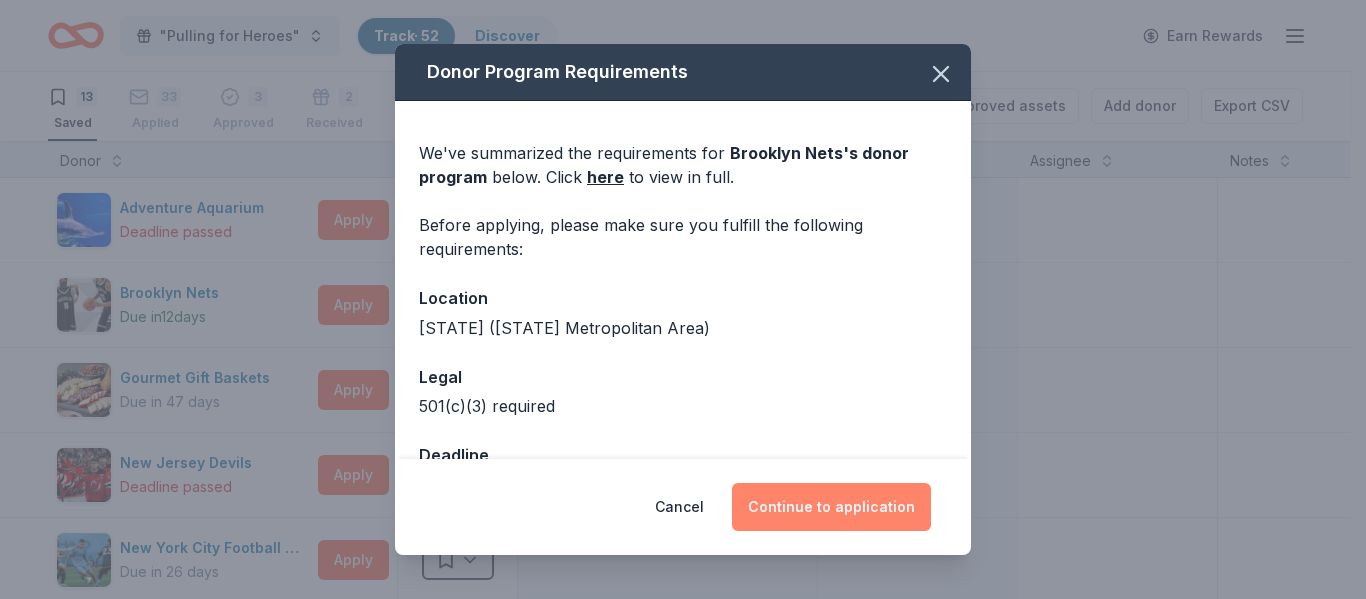 click on "Continue to application" at bounding box center (831, 507) 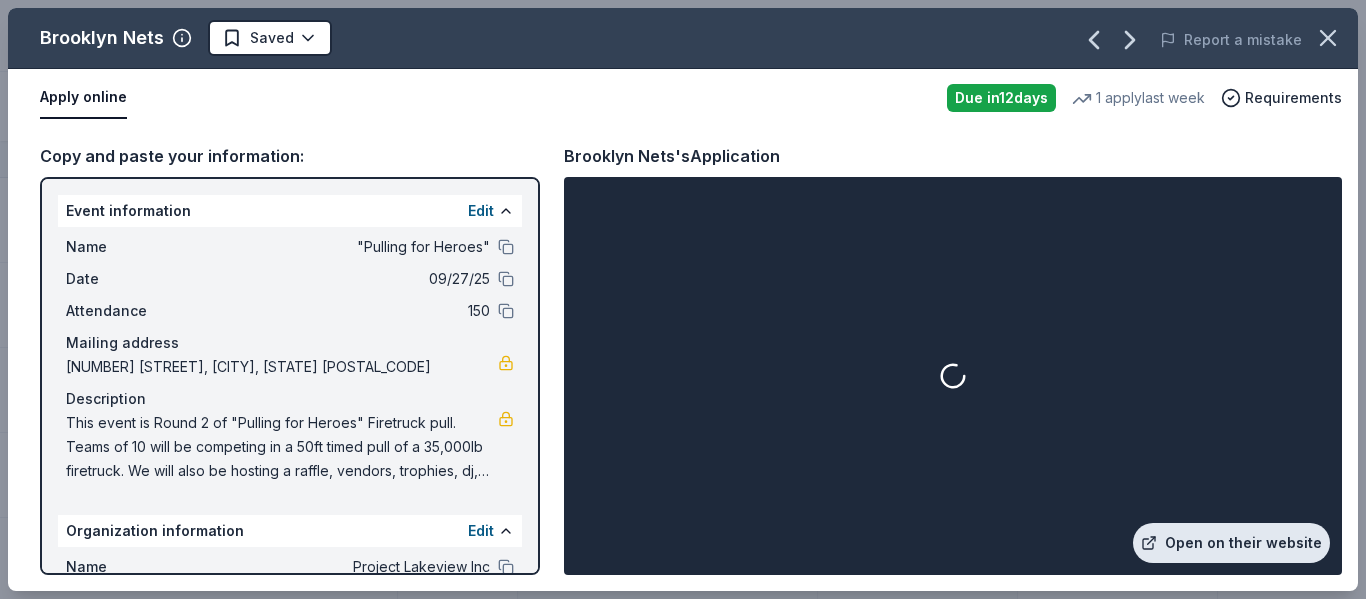 click on "Open on their website" at bounding box center [1231, 543] 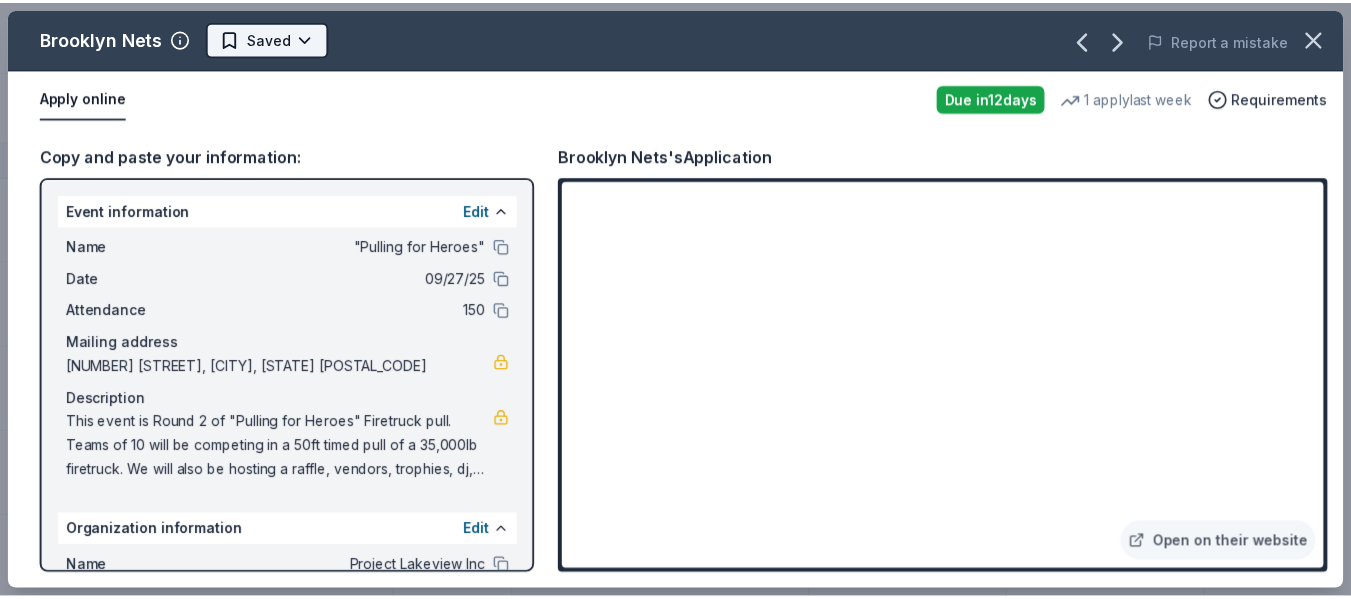 scroll, scrollTop: 0, scrollLeft: 0, axis: both 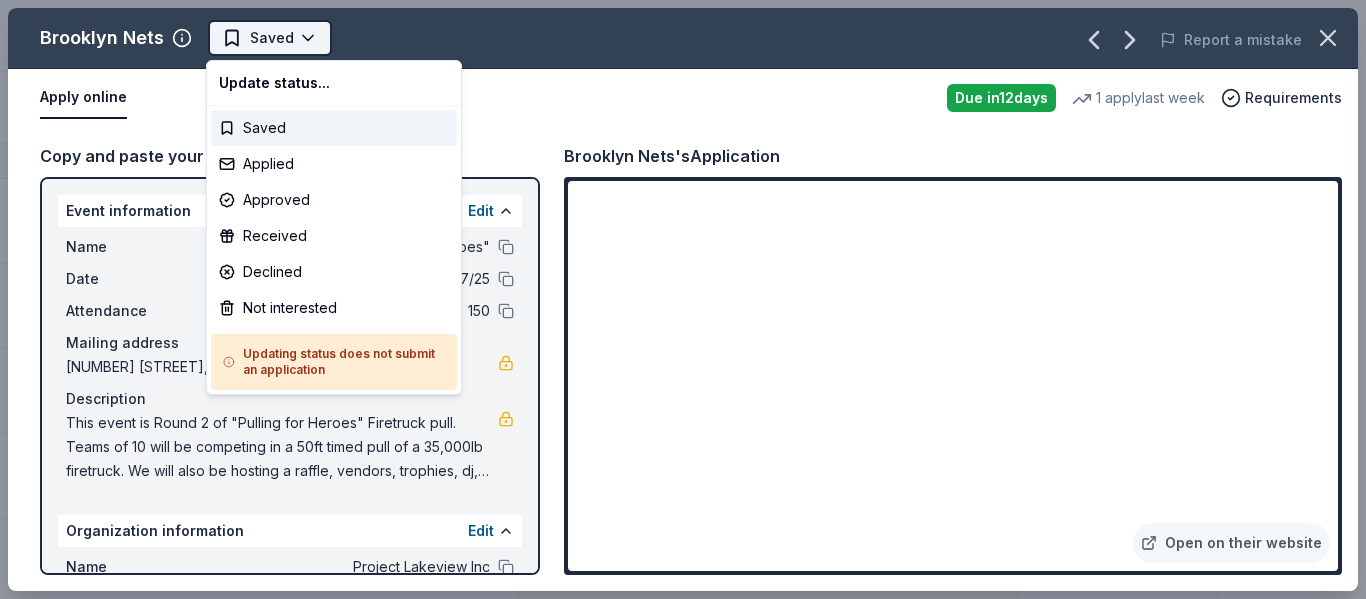 click on ""Pulling for Heroes" Track  · 52 Discover Earn Rewards 13 Saved 33 Applied 3 Approved 2 Received Declined Not interested  Approved assets Add donor Export CSV Donor Status Donation Apply method Assignee Notes Adventure Aquarium  Deadline passed Apply Saved 2 admission tickets Website Brooklyn Nets Due in  12  days Apply Saved Tickets, memorabilia, merchandise Website Gourmet Gift Baskets Due in 47 days Apply Saved Gift basket(s) Website New Jersey Devils Deadline passed Apply Saved Ticket(s), merchandise Website New York City Football Club Due in 26 days Apply Saved Ticket(s) Website New York Rangers Due in  12  days Apply Saved Autographed merchandise (photo, puck, or stick) Website PJW Restaurant Group Due in 24 days Apply Saved Food, gift card(s) Website Ron Jaworski Golf Due in 24 days Apply Saved Gift certificate(s) Mail SoJo Spa Club Due in 24 days Apply Saved  2 passes Website The Kartrite Due in 24 days Apply Saved Donation depends on request Website Tommy's Tavern + Tap Due in 24 days Apply Saved 12" at bounding box center [683, 299] 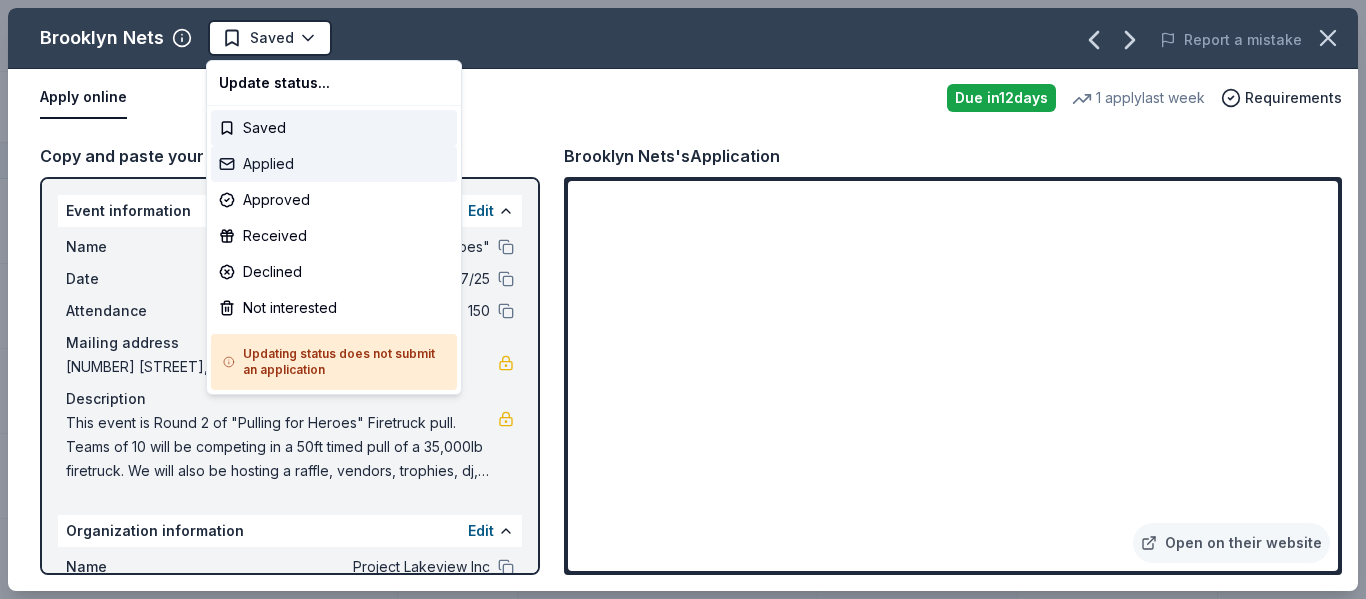 click on "Applied" at bounding box center [334, 164] 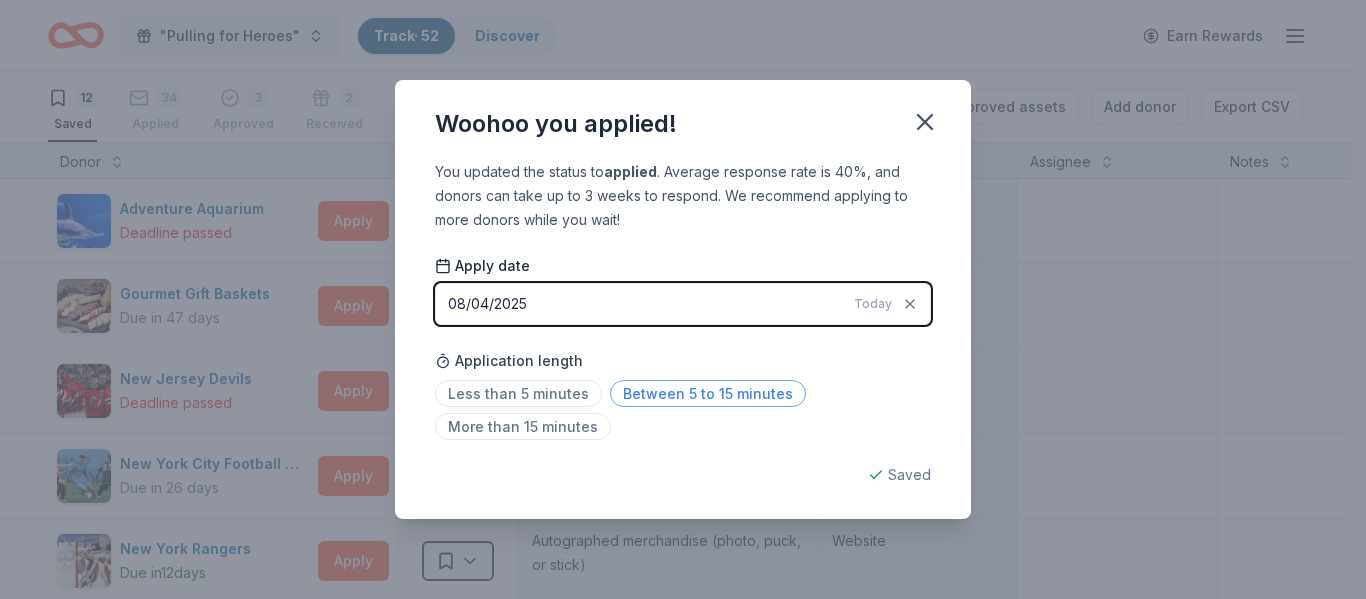click on "Between 5 to 15 minutes" at bounding box center [708, 393] 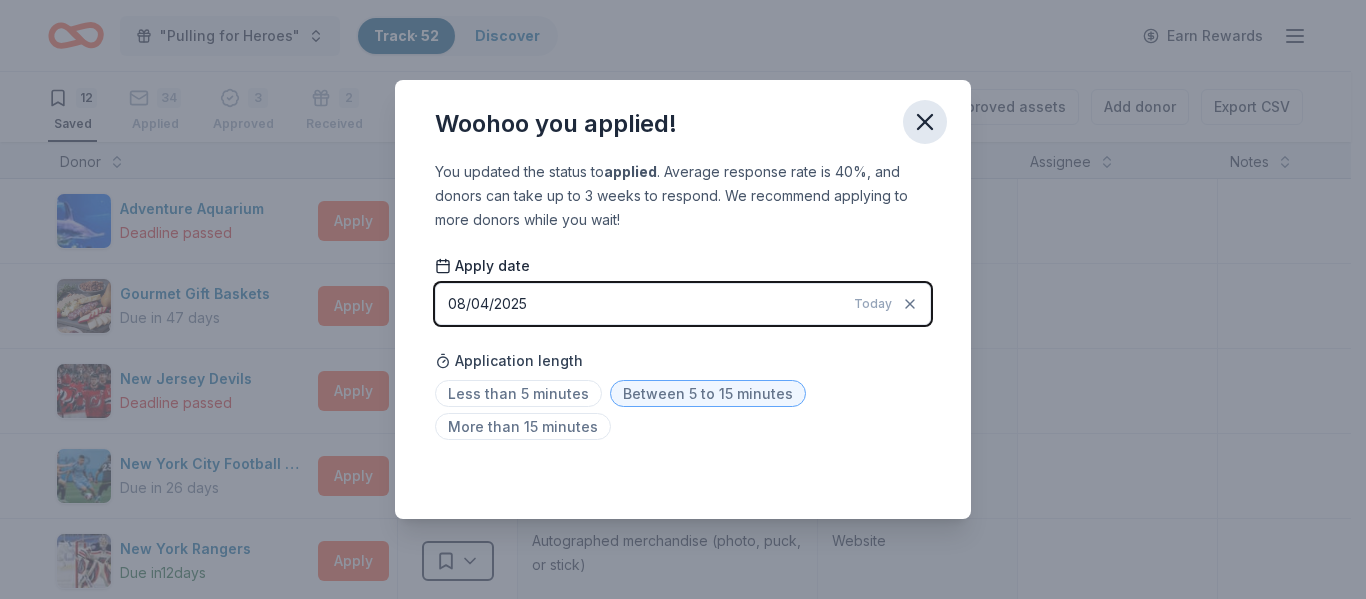 click 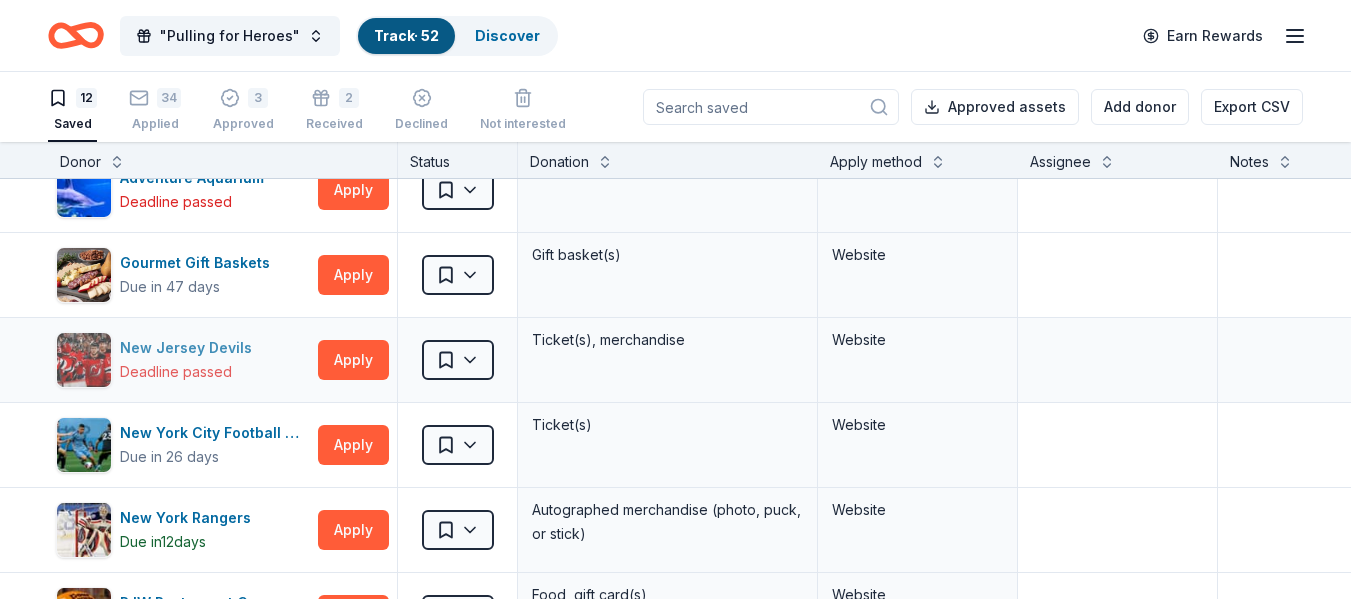scroll, scrollTop: 0, scrollLeft: 0, axis: both 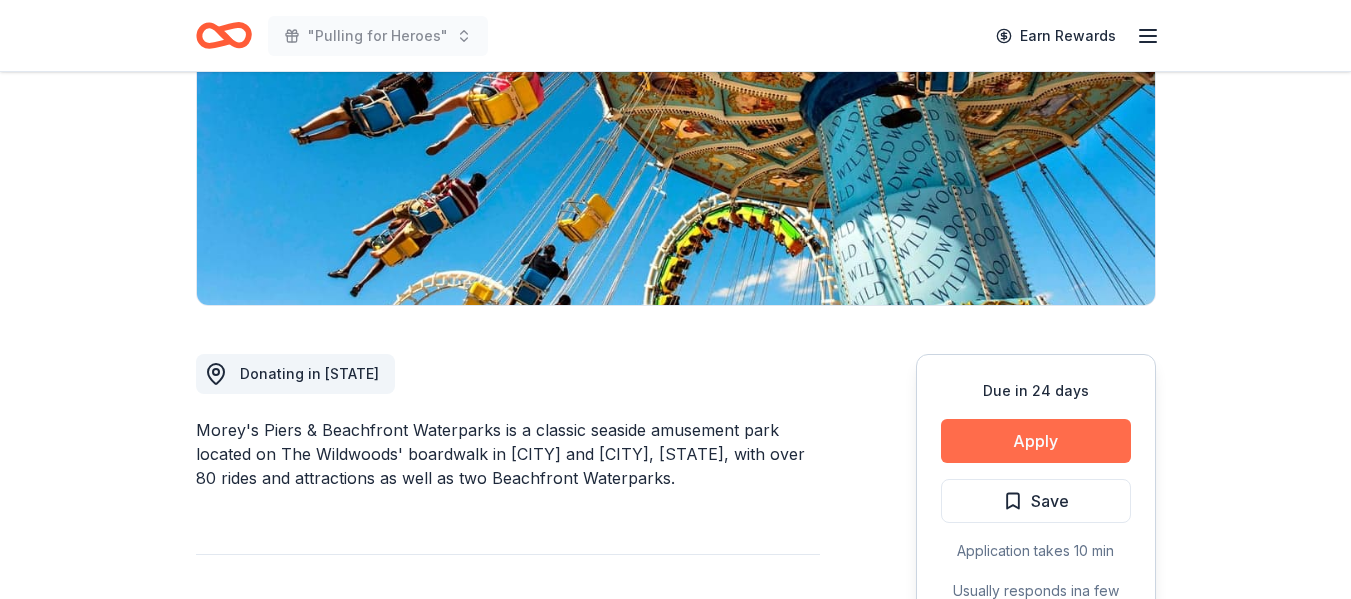 click on "Apply" at bounding box center [1036, 441] 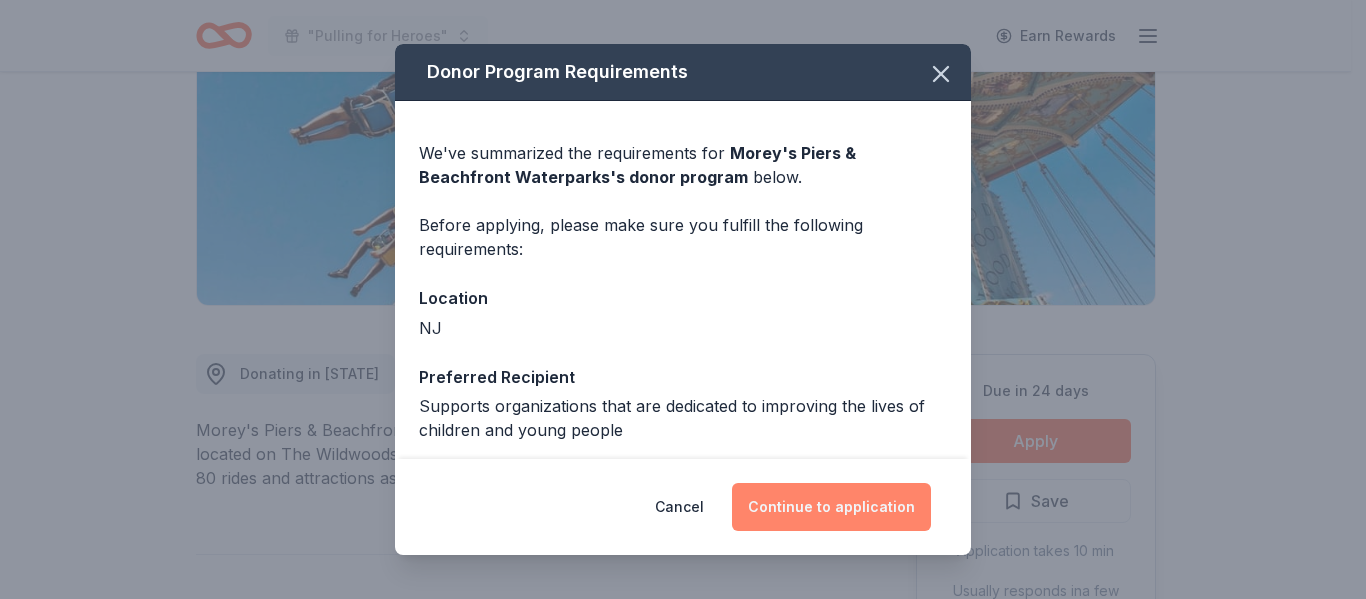 click on "Continue to application" at bounding box center [831, 507] 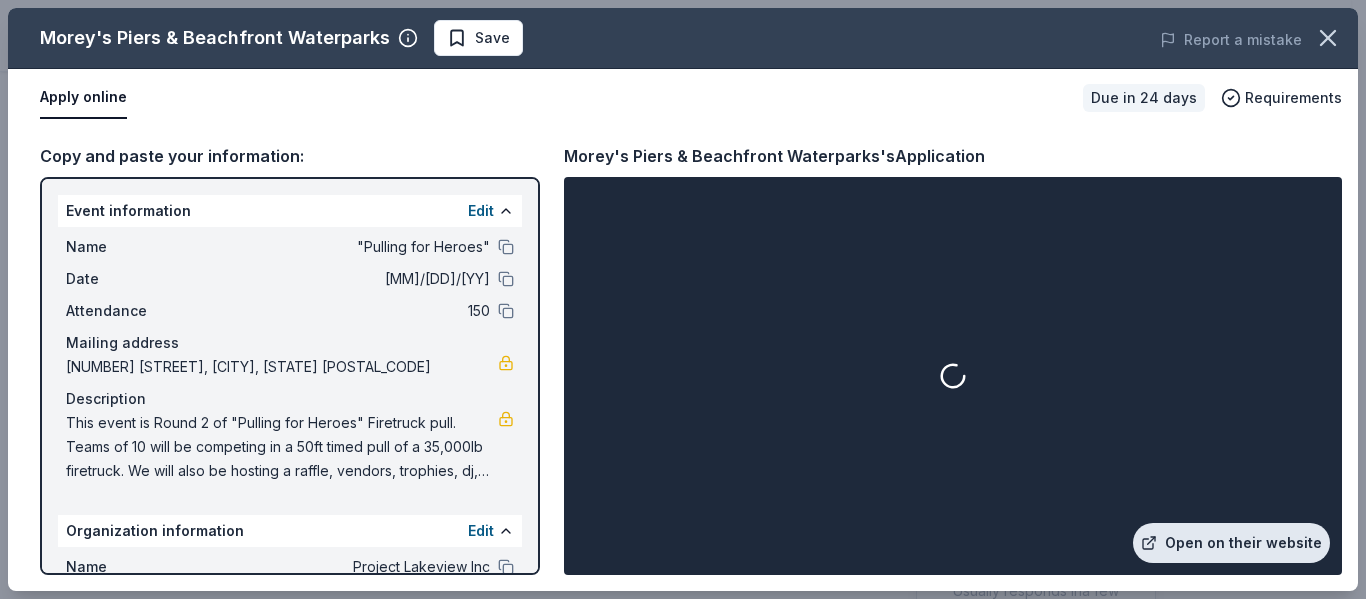 click on "Open on their website" at bounding box center [1231, 543] 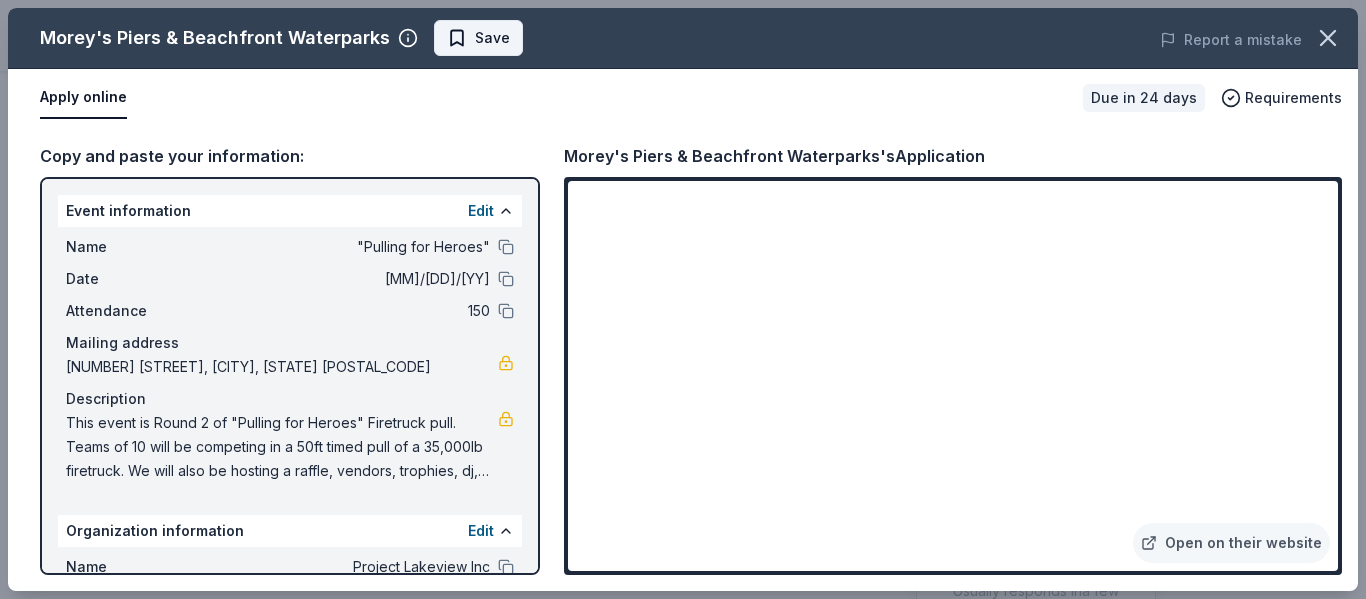 click on "Save" at bounding box center [478, 38] 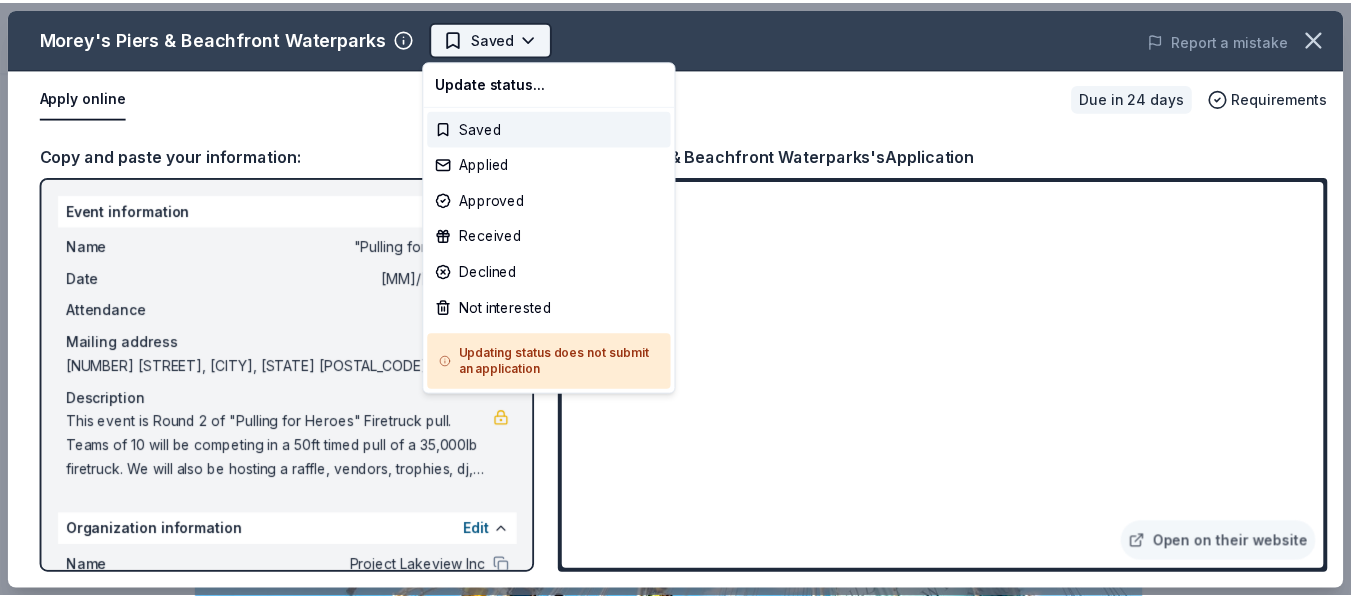 scroll, scrollTop: 0, scrollLeft: 0, axis: both 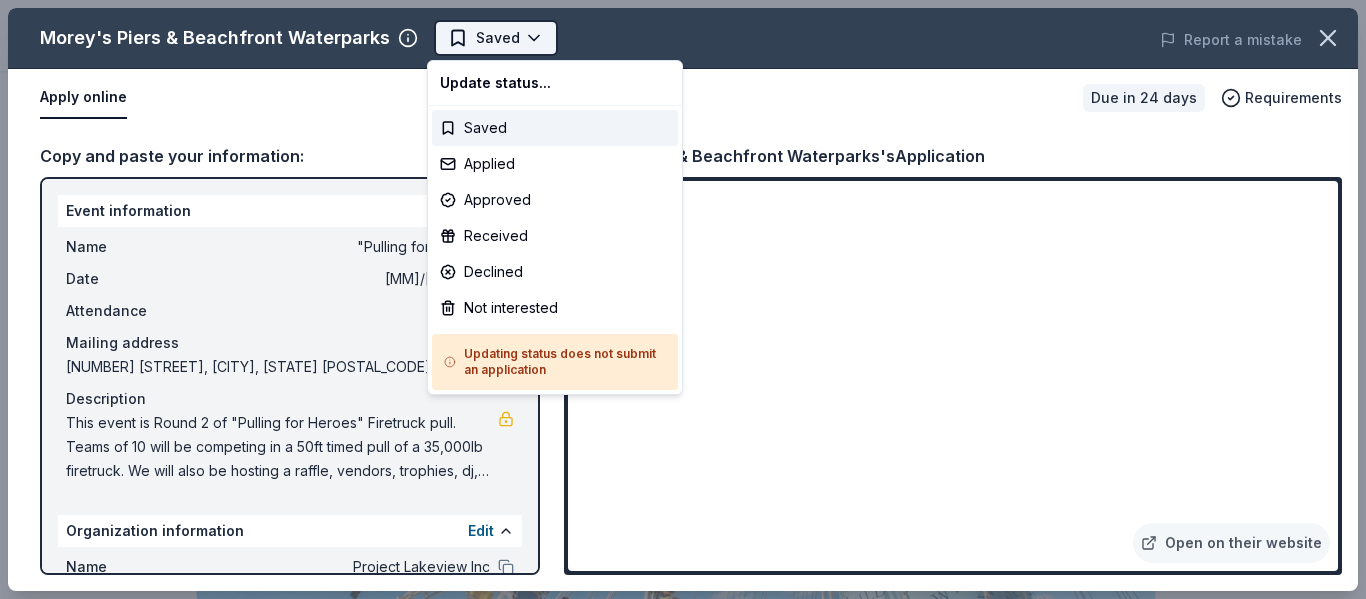 click on ""Pulling for Heroes" Saved Apply Due in 24 days Share Morey's Piers & Beachfront Waterparks New approval rate Share Donating in NJ Morey's Piers & Beachfront Waterparks is a classic seaside amusement park located on The Wildwoods' boardwalk in Wildwood and North Wildwood, New Jersey, with over 80 rides and attractions as well as two Beachfront Waterparks. What they donate Amusement or waterpark admission ticket(s) Auction & raffle Donation is small & easy to send to guests   You may receive donations every   year Who they donate to  Preferred Supports organizations that are dedicated to improving the lives of children and young people Children 501(c)(3) required  Ineligible Second or third party requests; Financial support approval rate 20 % approved 30 % declined 50 % no response Upgrade to Pro to view approval rates and average donation values Due in 24 days Apply Saved Application takes 10 min Usually responds in  a few weeks Updated  about 2 months  ago Report a mistake New Leave a review Similar donors" at bounding box center [683, 299] 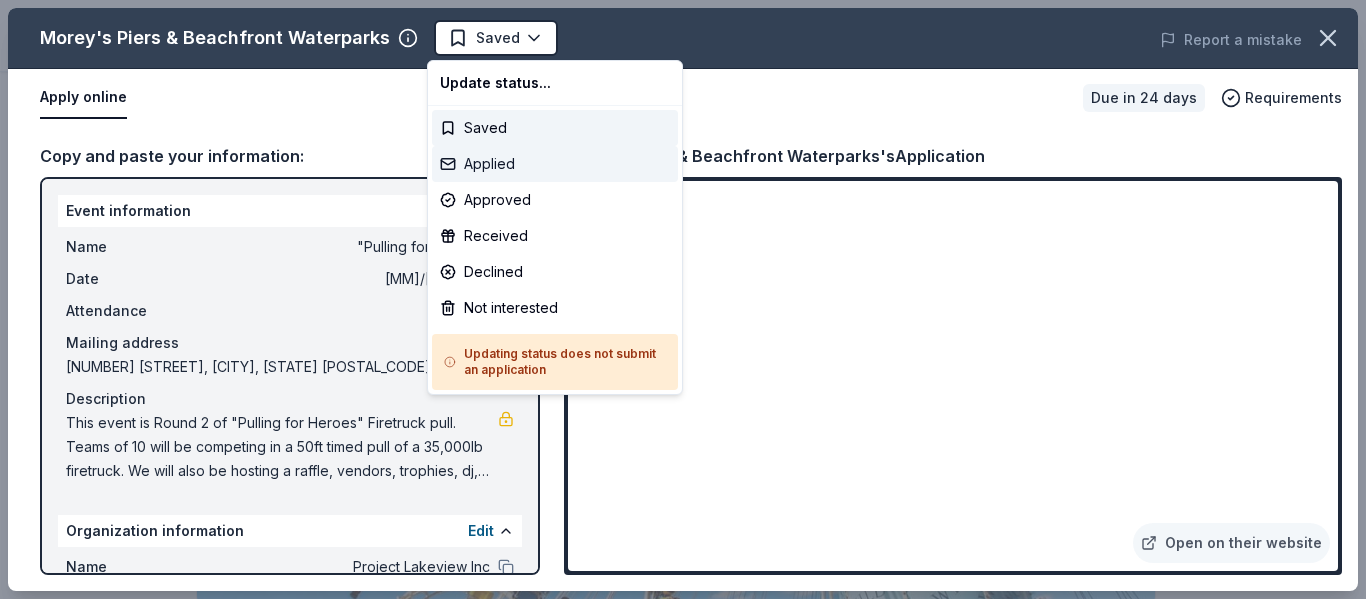 click on "Applied" at bounding box center [555, 164] 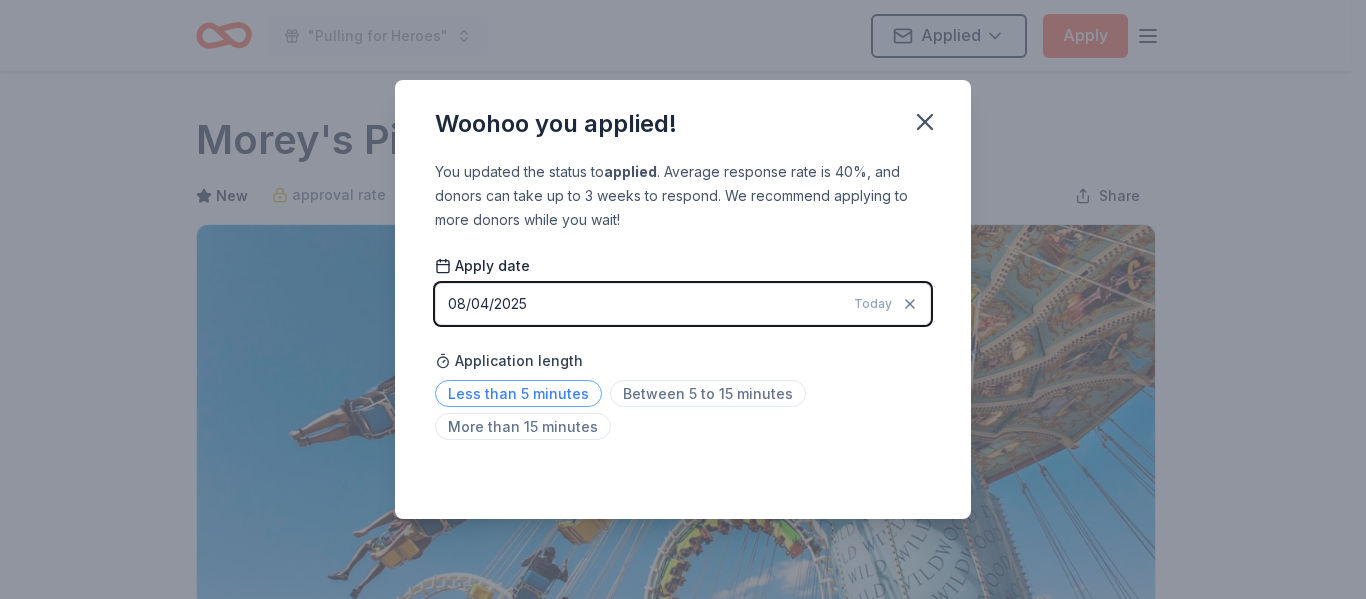 click on "Less than 5 minutes" at bounding box center [518, 393] 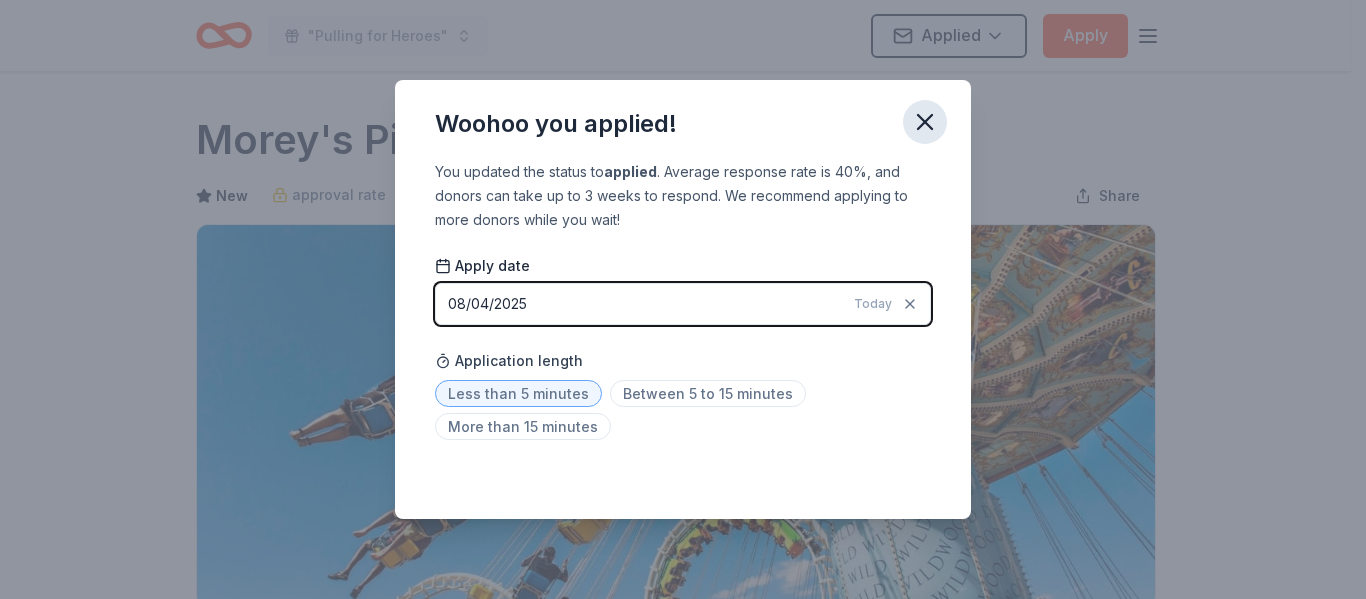 click 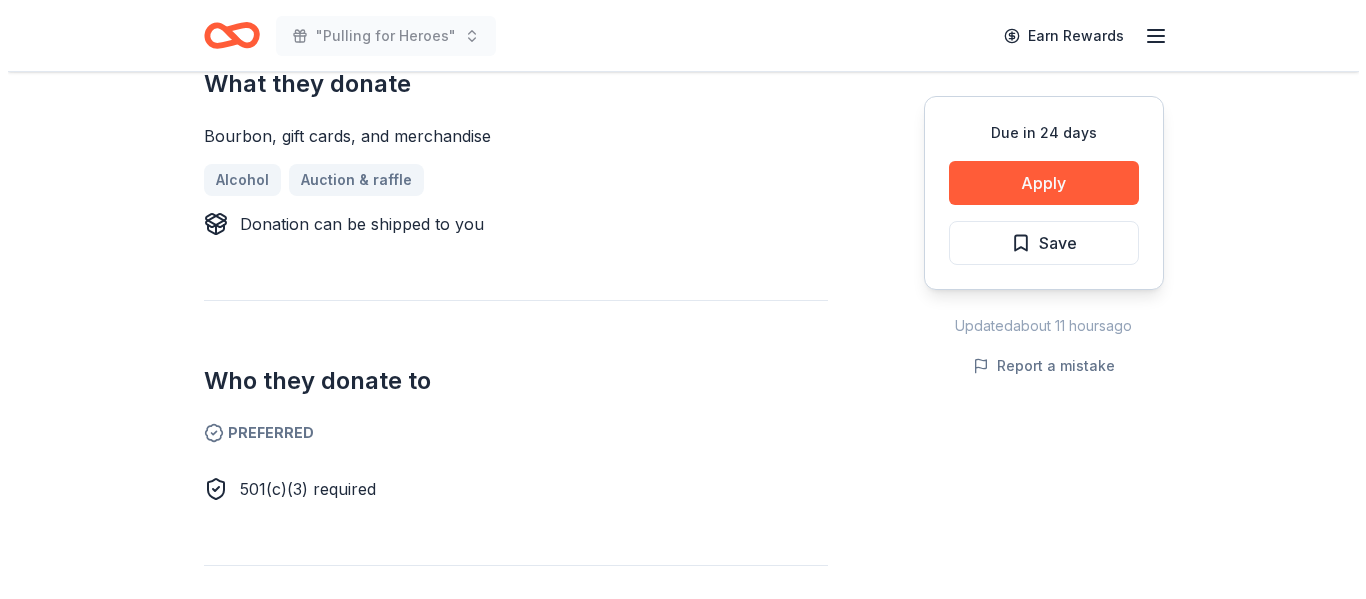 scroll, scrollTop: 853, scrollLeft: 0, axis: vertical 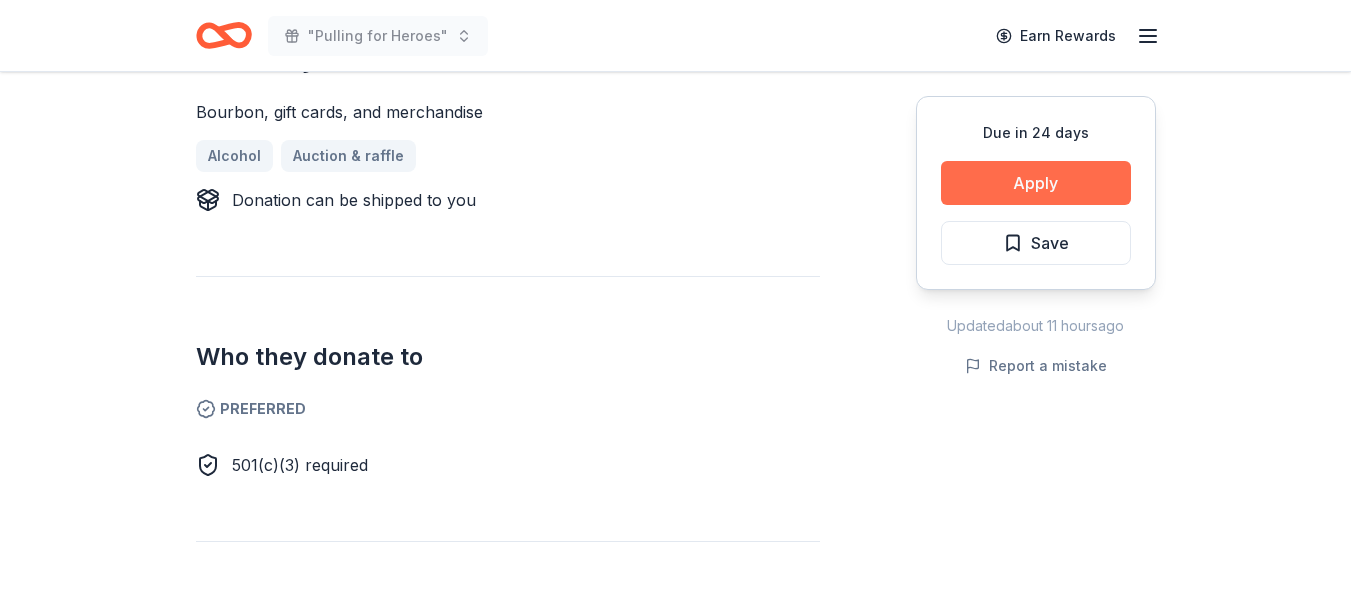 click on "Apply" at bounding box center (1036, 183) 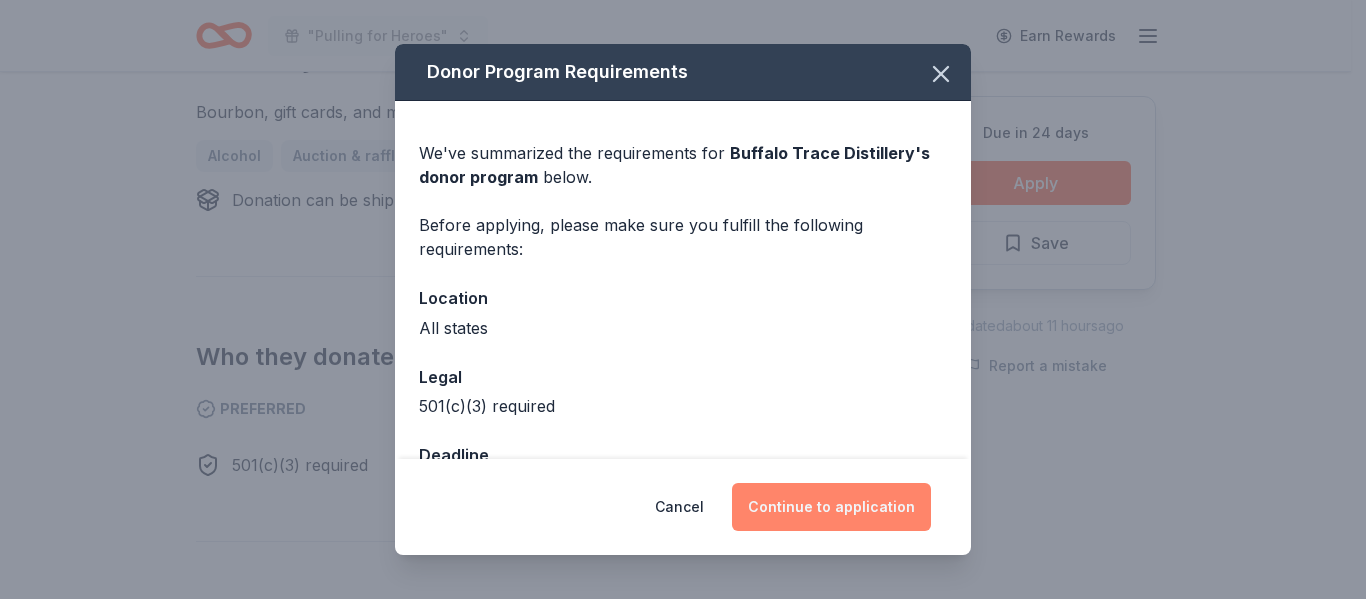 click on "Continue to application" at bounding box center (831, 507) 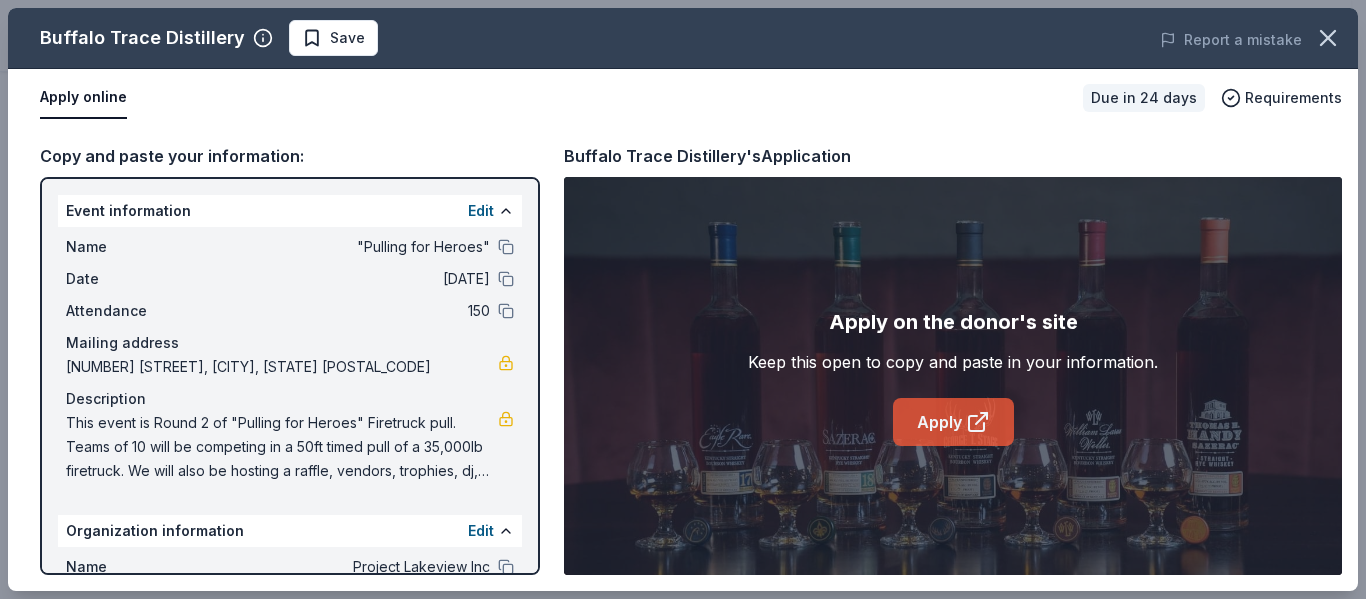 click on "Apply" at bounding box center (953, 422) 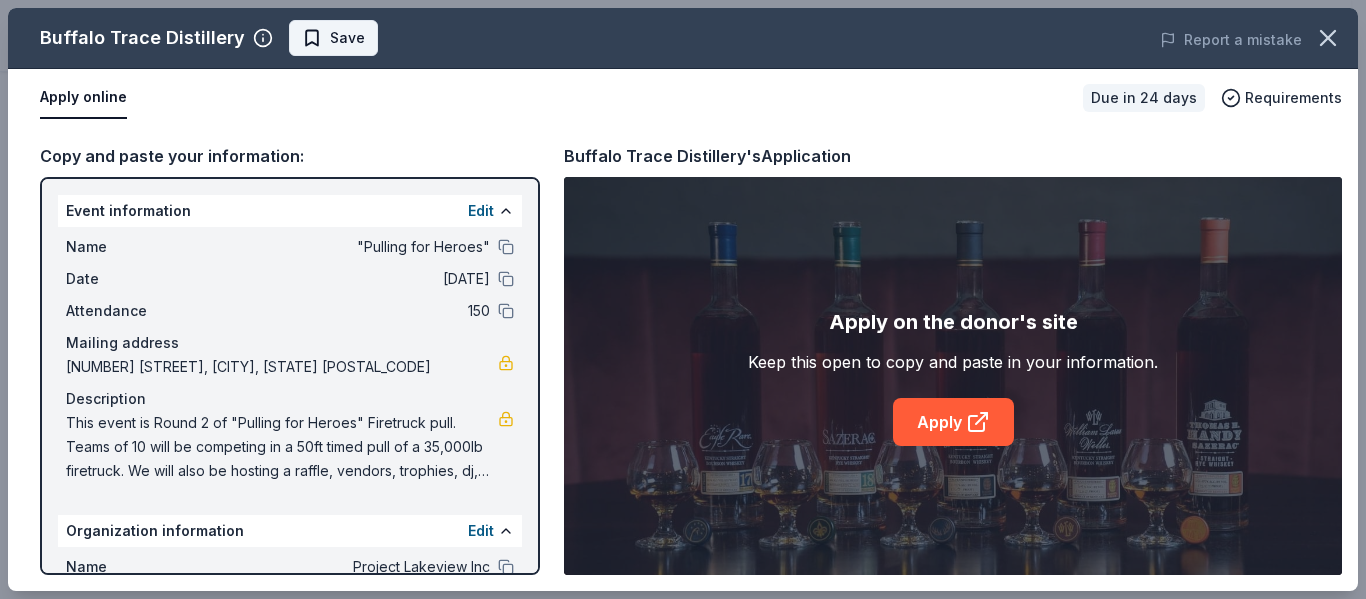 click on "Save" at bounding box center (333, 38) 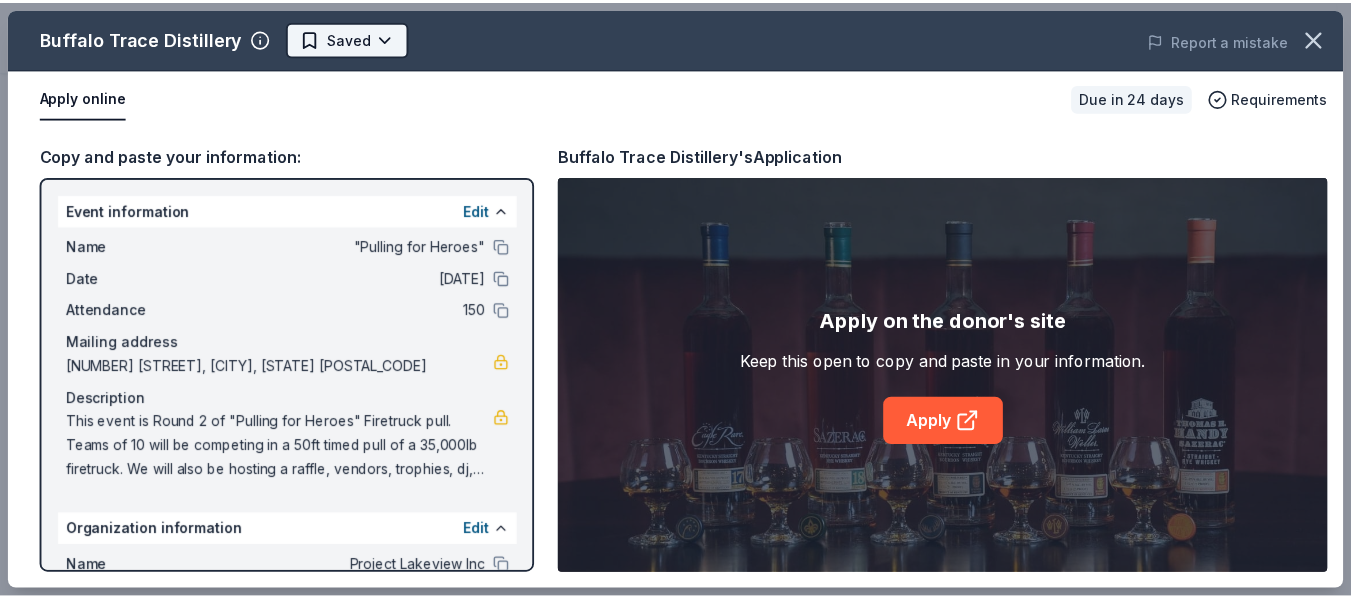 scroll, scrollTop: 0, scrollLeft: 0, axis: both 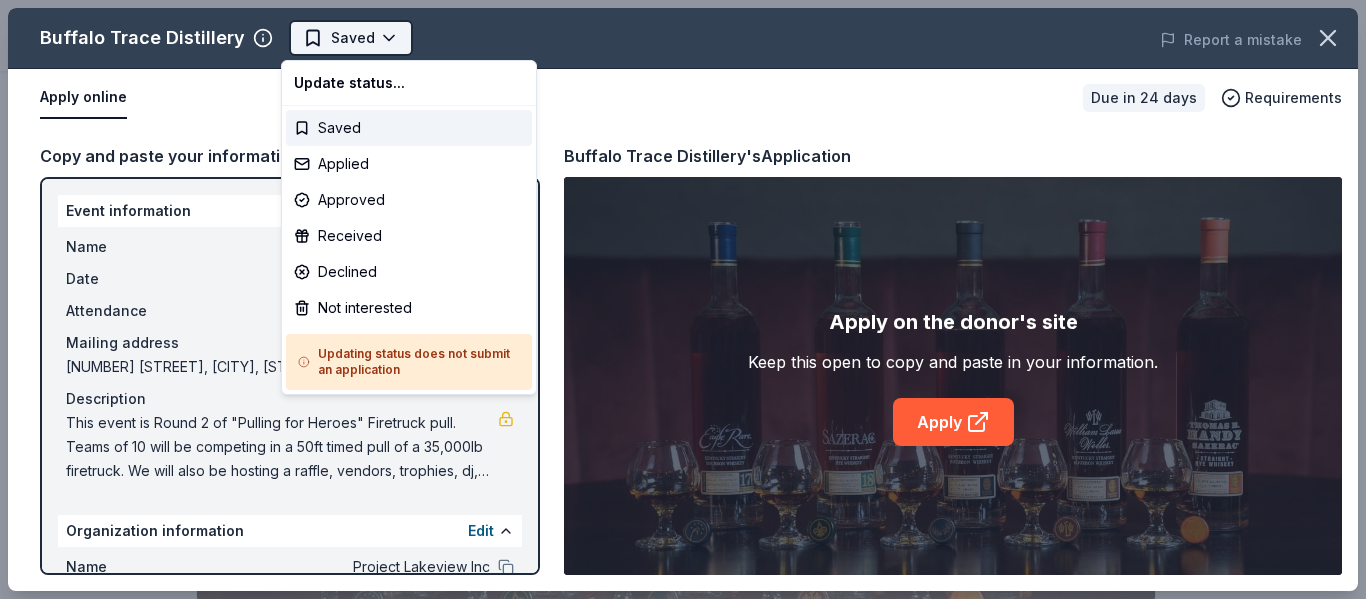 click on ""Pulling for Heroes" Saved Apply Due in 24 days Share Buffalo Trace Distillery New Share Donating in all states Buffalo Trace Distillery crafts award-winning bourbon whiskey, honoring over 200 years of tradition and innovation in the spirits industry. What they donate Bourbon, gift cards, and merchandise Alcohol Auction & raffle Donation can be shipped to you Who they donate to  Preferred 501(c)(3) required Upgrade to Pro to view approval rates and average donation values Due in 24 days Apply Saved Updated  about 11 hours  ago Report a mistake New Be the first to review this company! Leave a review Product Blog Pricing Legal Email ©  2025  TheShareWay. All rights reserved. Buffalo Trace Distillery Saved Report a mistake Apply online Due in 24 days Requirements Copy and paste your information: Event information Edit Name "Pulling for Heroes" Date 09/27/25 Attendance 150 Mailing address 11 Birdsall Street, Ocean Township, NJ 08758 Description Organization information Edit Name Project Lakeview Inc Website EIN" at bounding box center [675, 299] 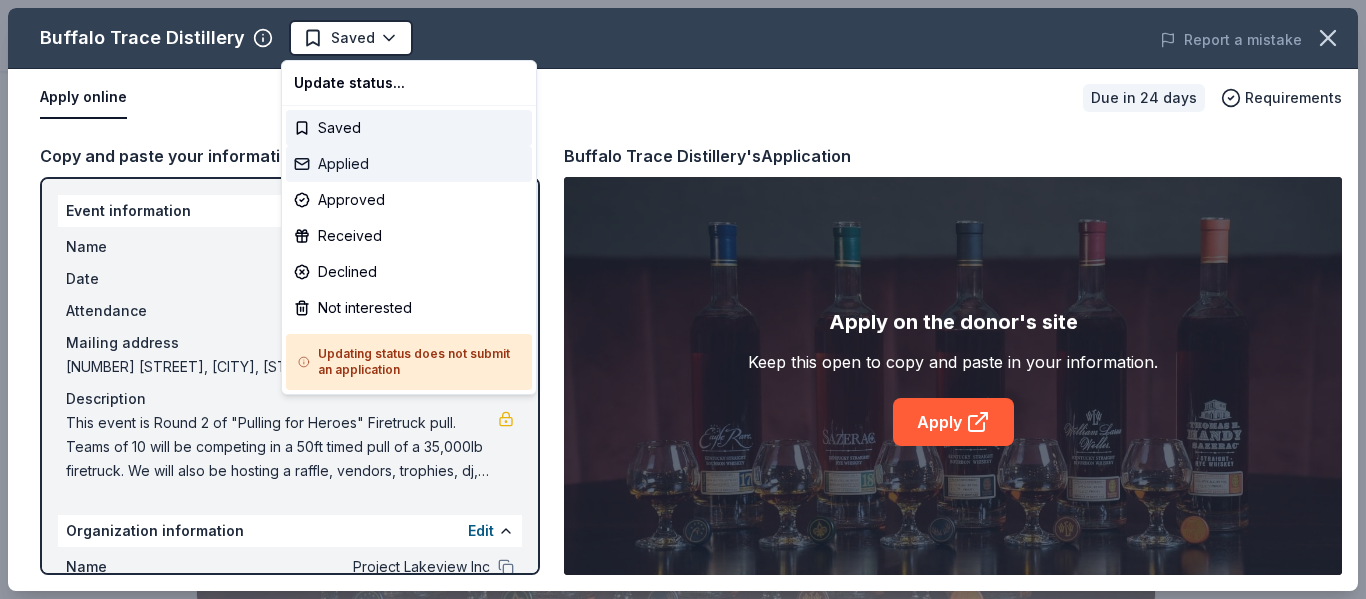 click on "Applied" at bounding box center (409, 164) 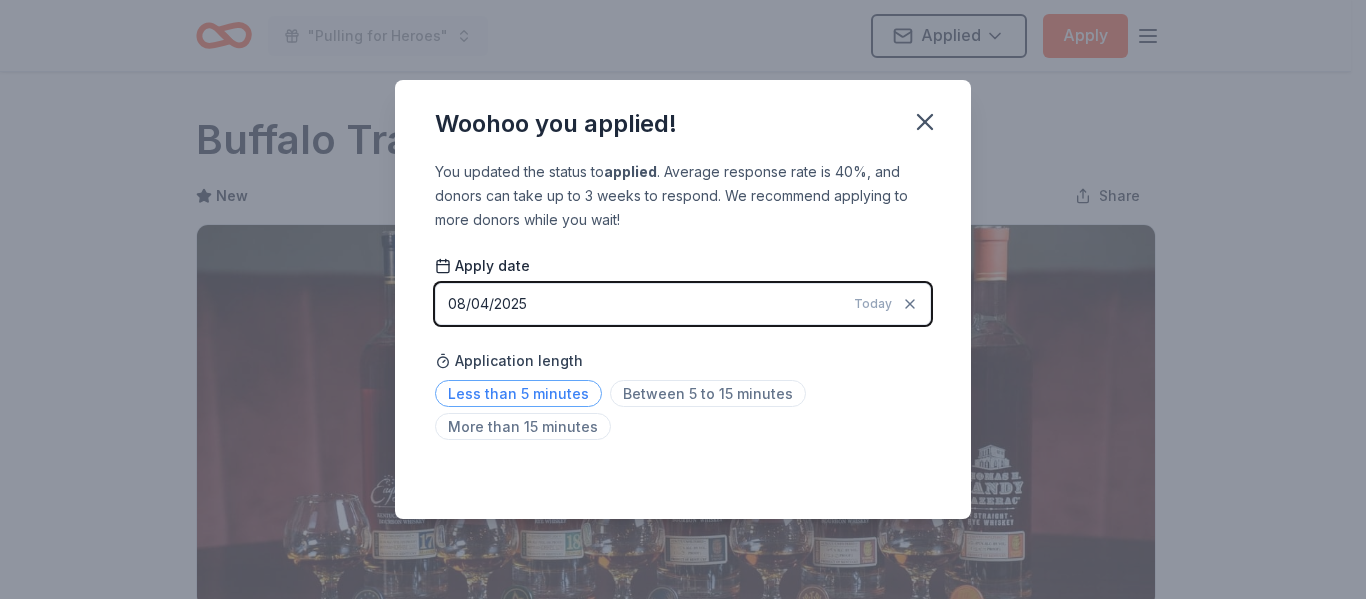 click on "Less than 5 minutes" at bounding box center (518, 393) 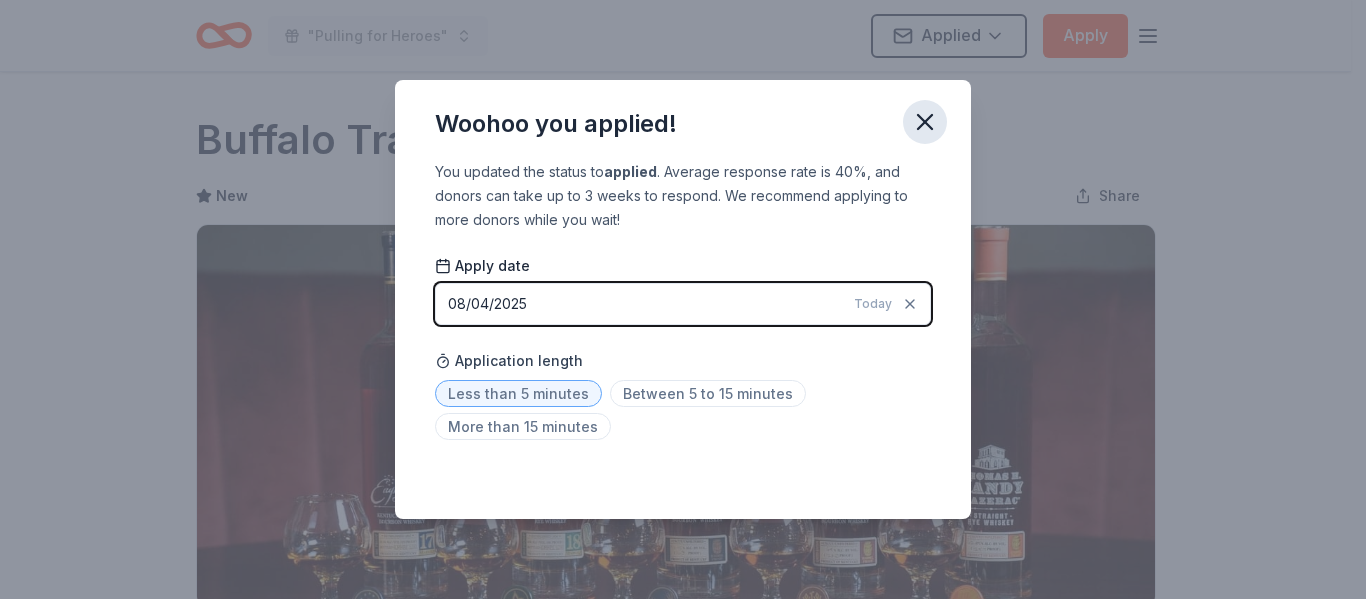 click 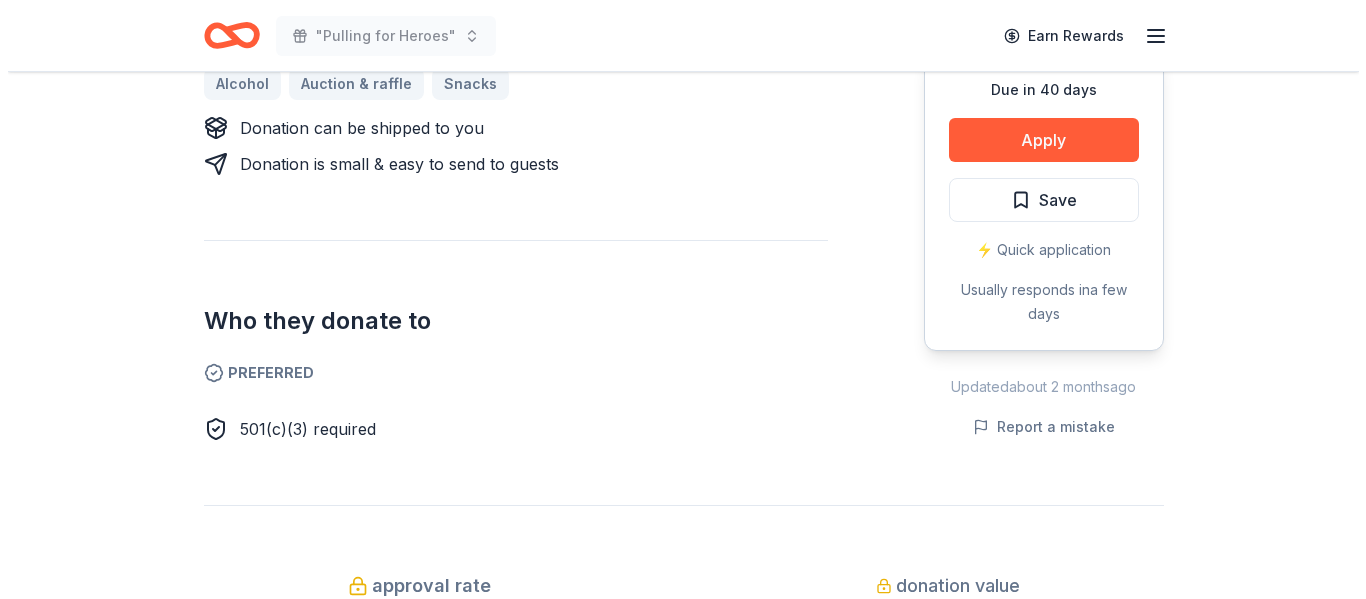 scroll, scrollTop: 950, scrollLeft: 0, axis: vertical 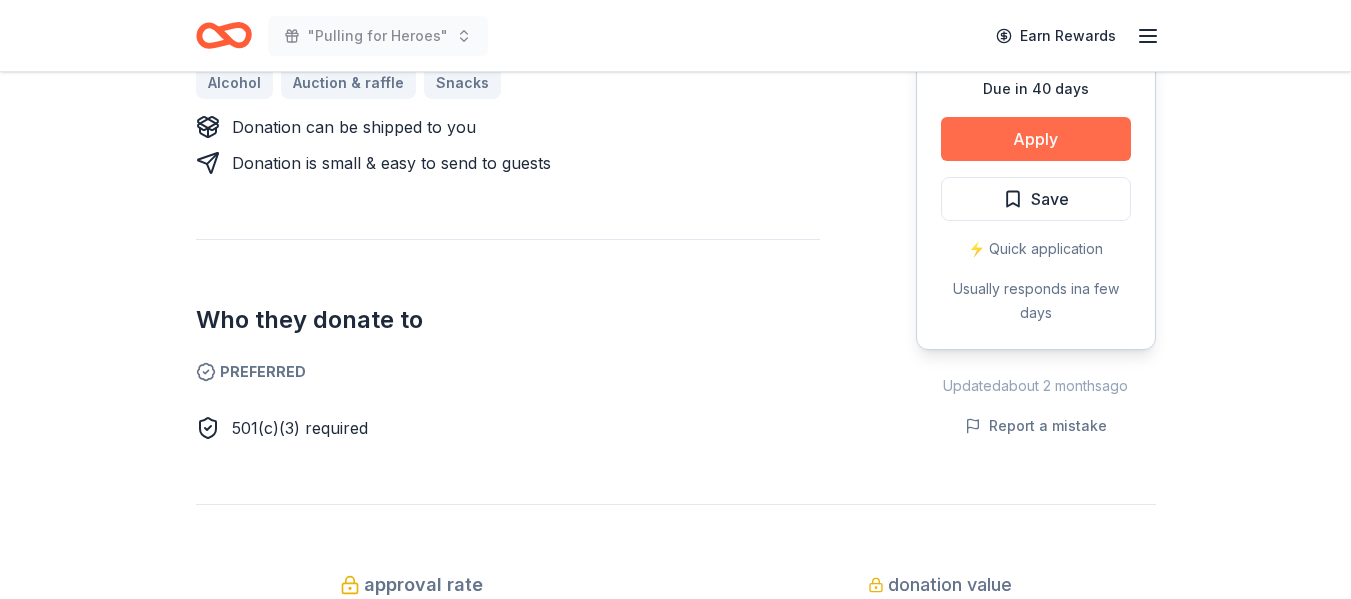 click on "Apply" at bounding box center [1036, 139] 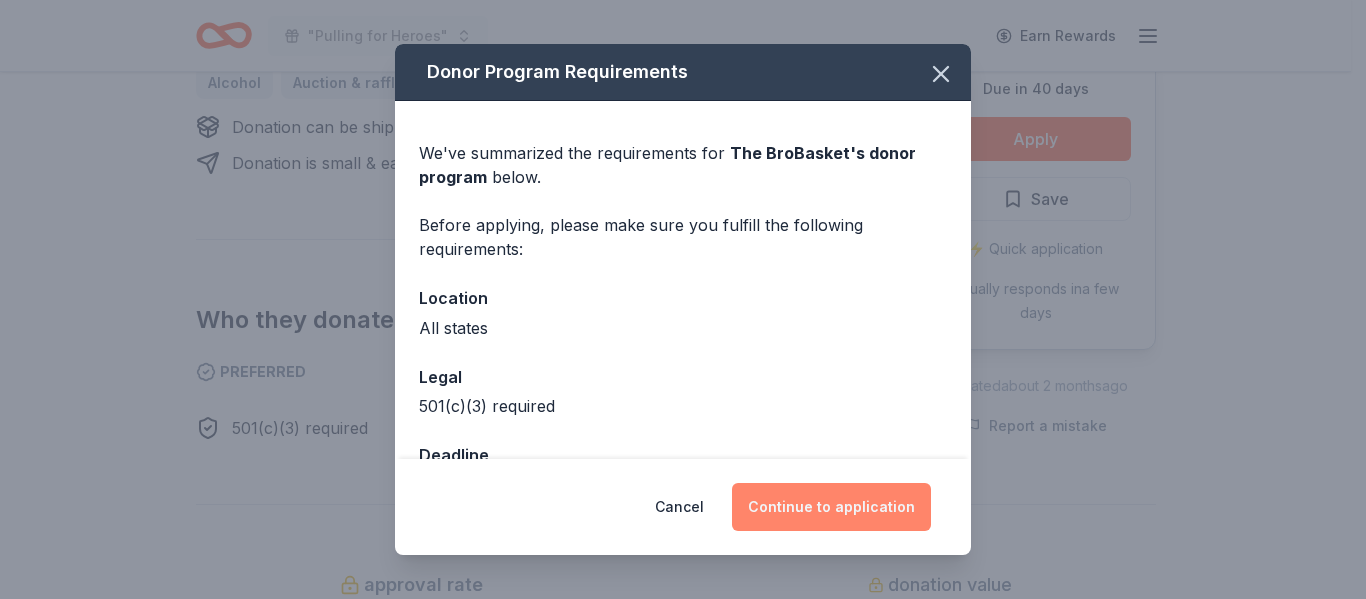 click on "Continue to application" at bounding box center (831, 507) 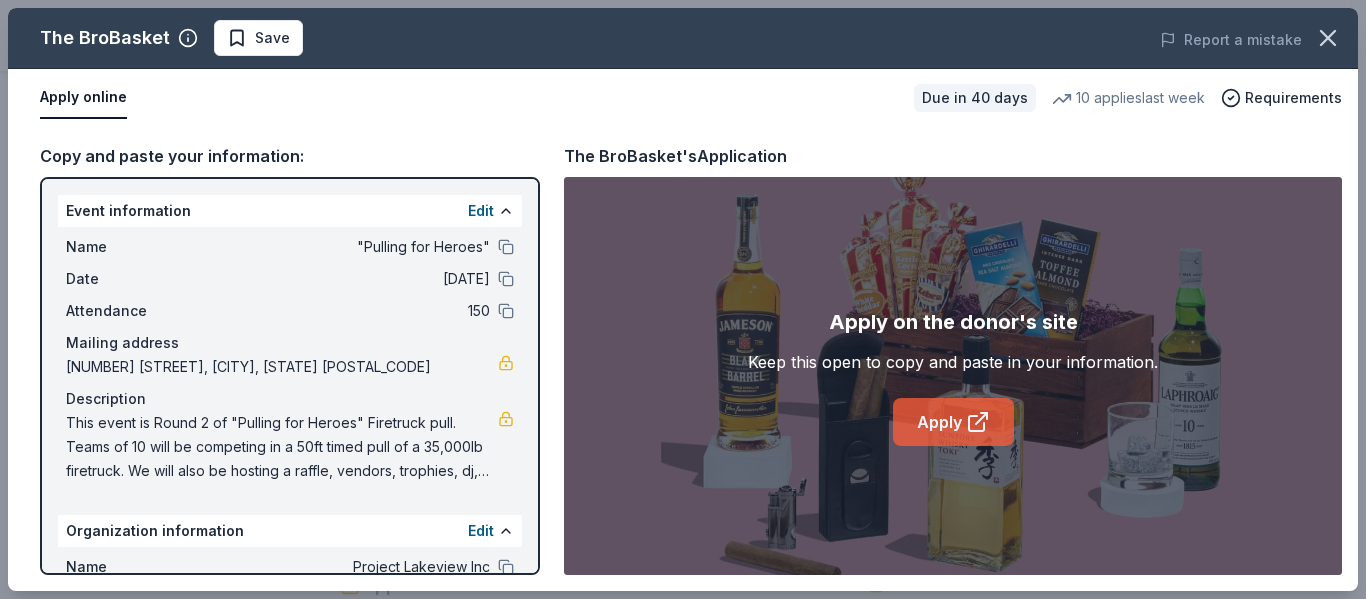 click on "Apply" at bounding box center (953, 422) 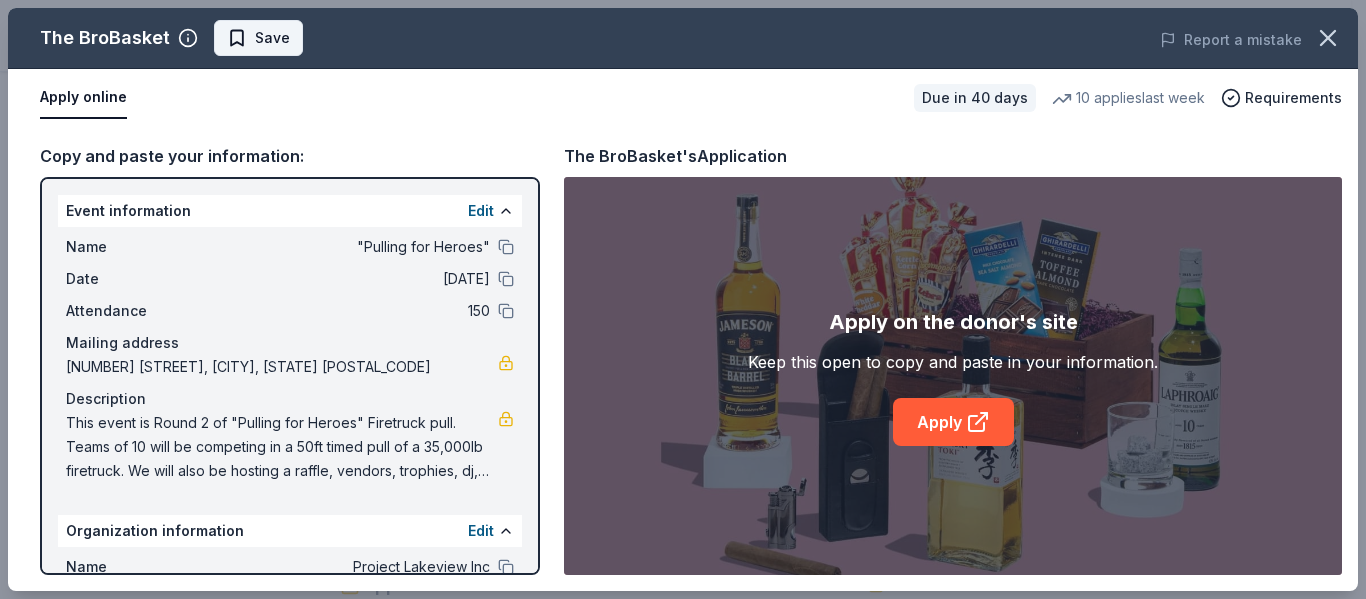 click on "Save" at bounding box center [272, 38] 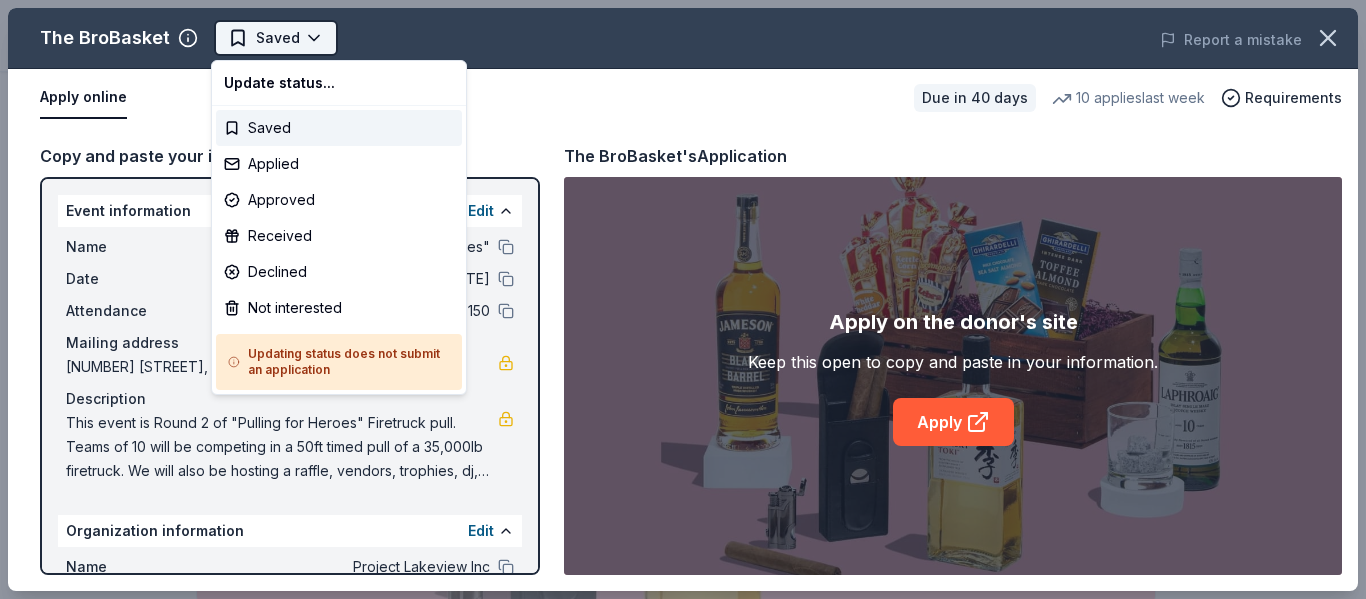 scroll, scrollTop: 0, scrollLeft: 0, axis: both 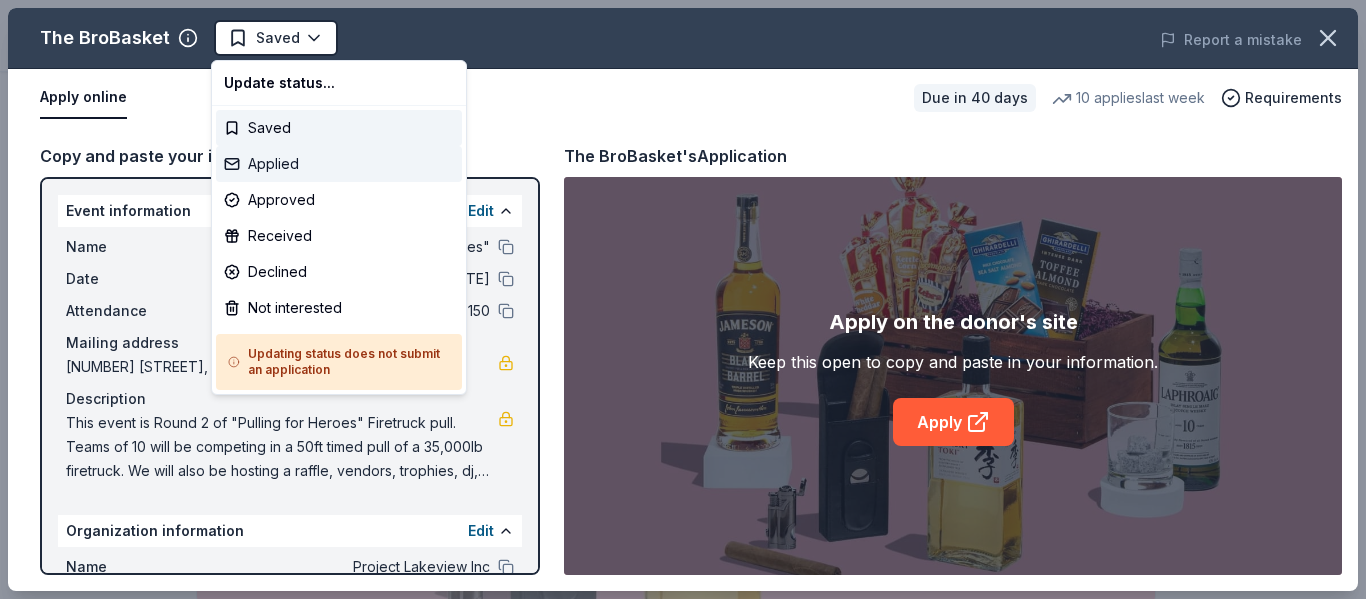 click on "Applied" at bounding box center [339, 164] 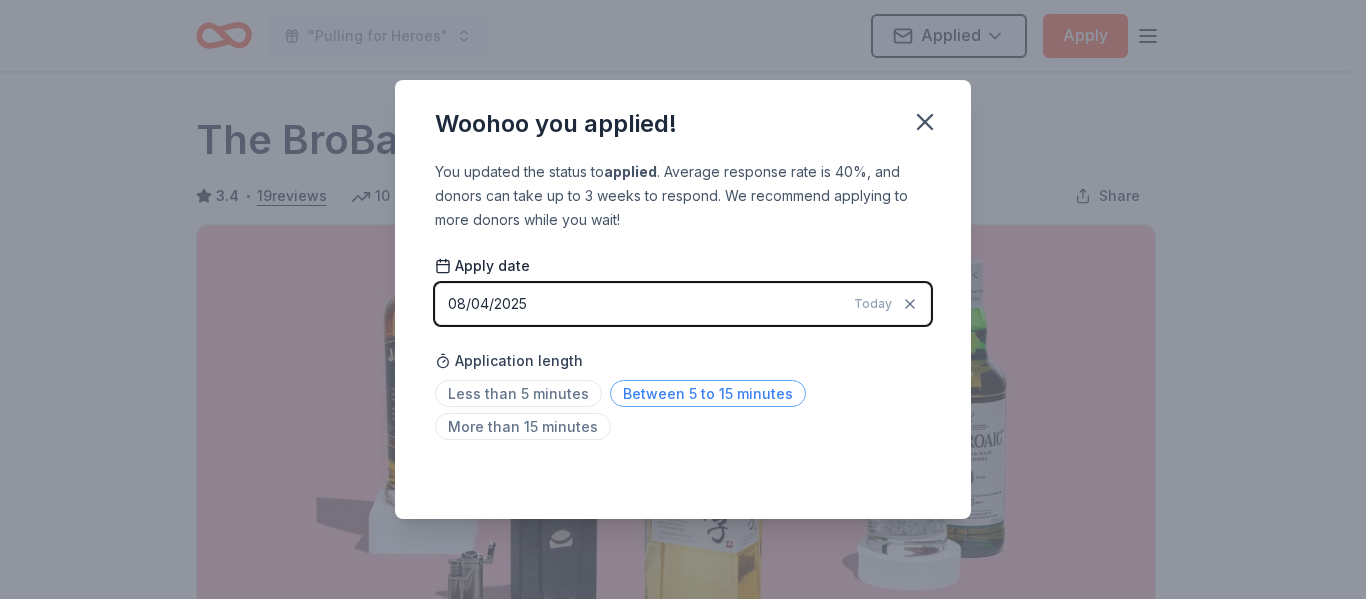 click on "Between 5 to 15 minutes" at bounding box center [708, 393] 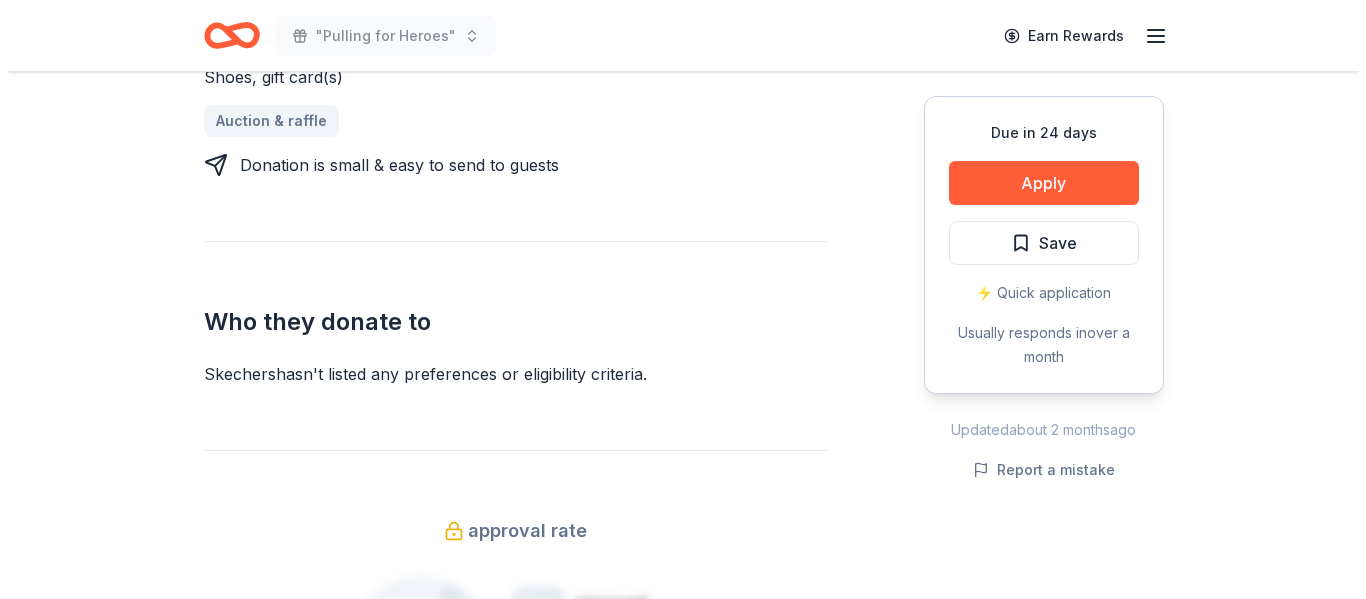scroll, scrollTop: 889, scrollLeft: 0, axis: vertical 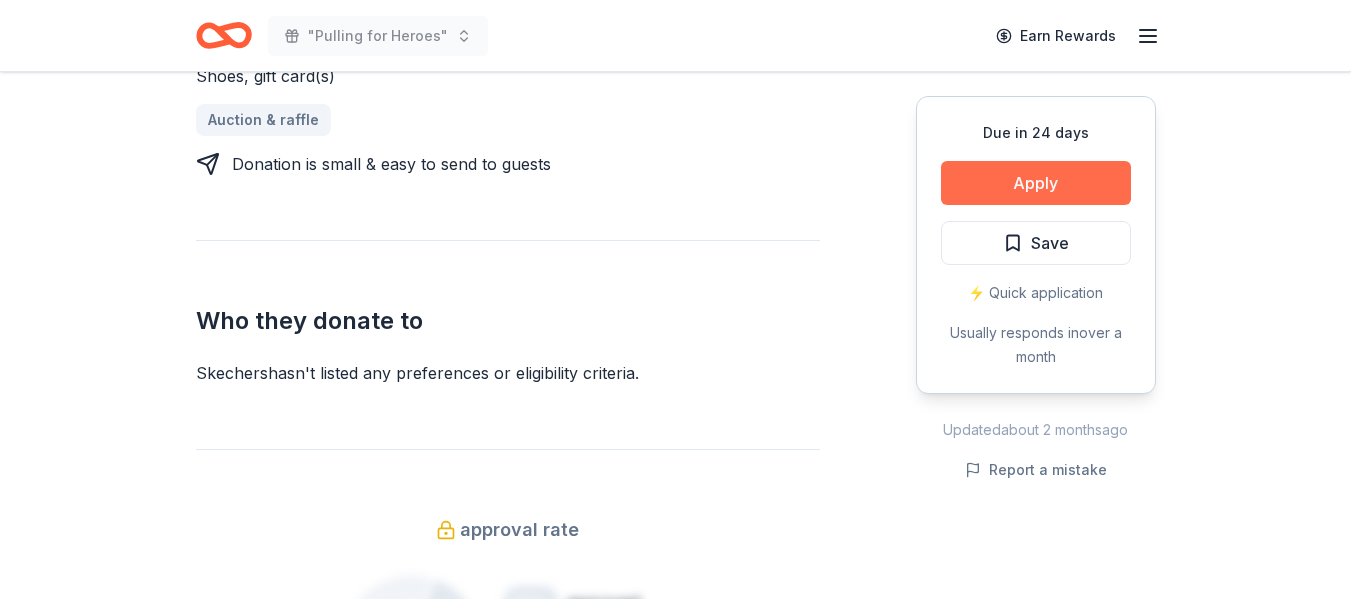 click on "Apply" at bounding box center [1036, 183] 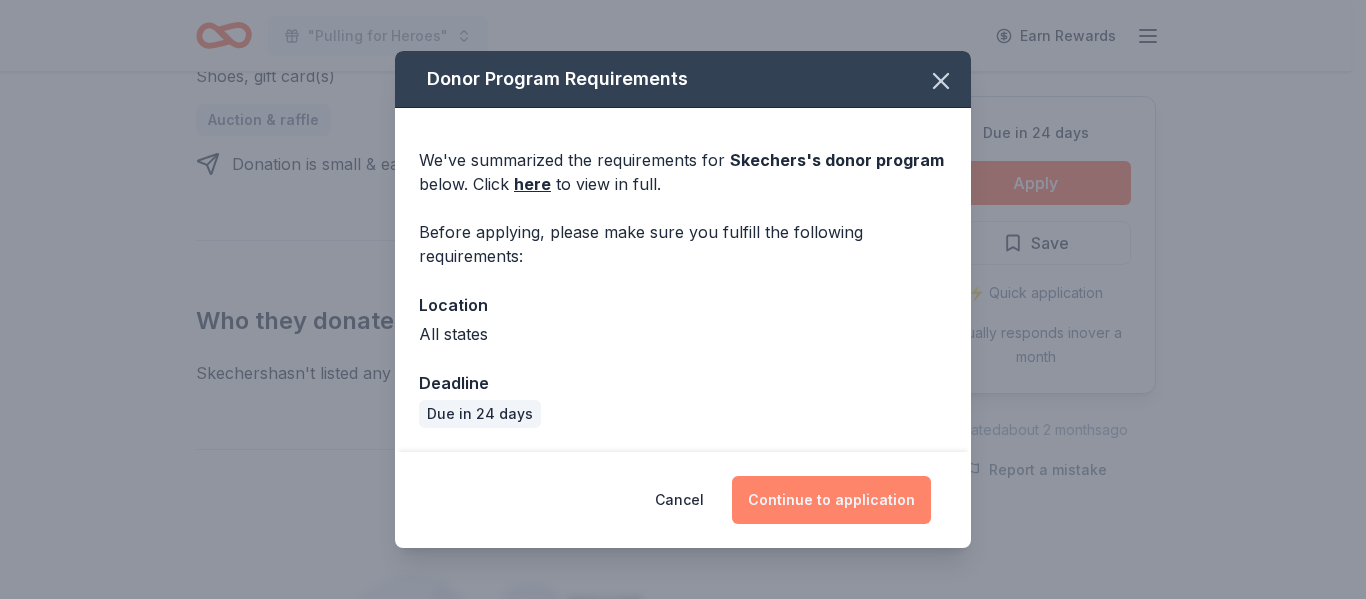 click on "Continue to application" at bounding box center [831, 500] 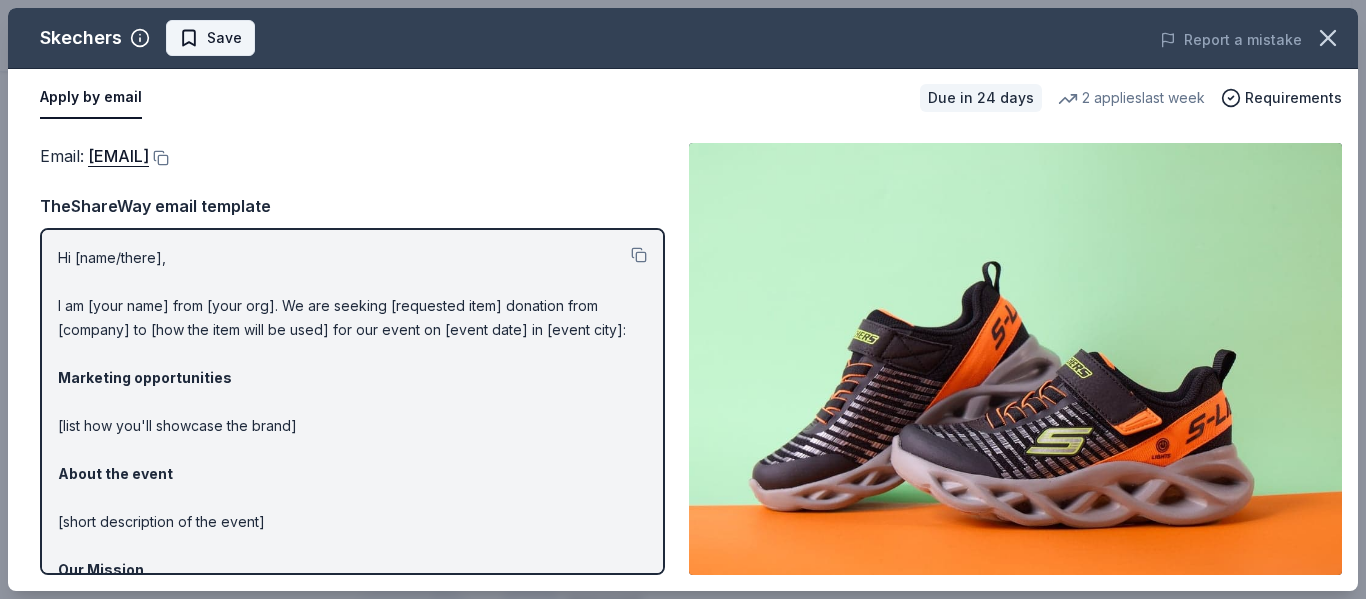 click on "Save" at bounding box center (224, 38) 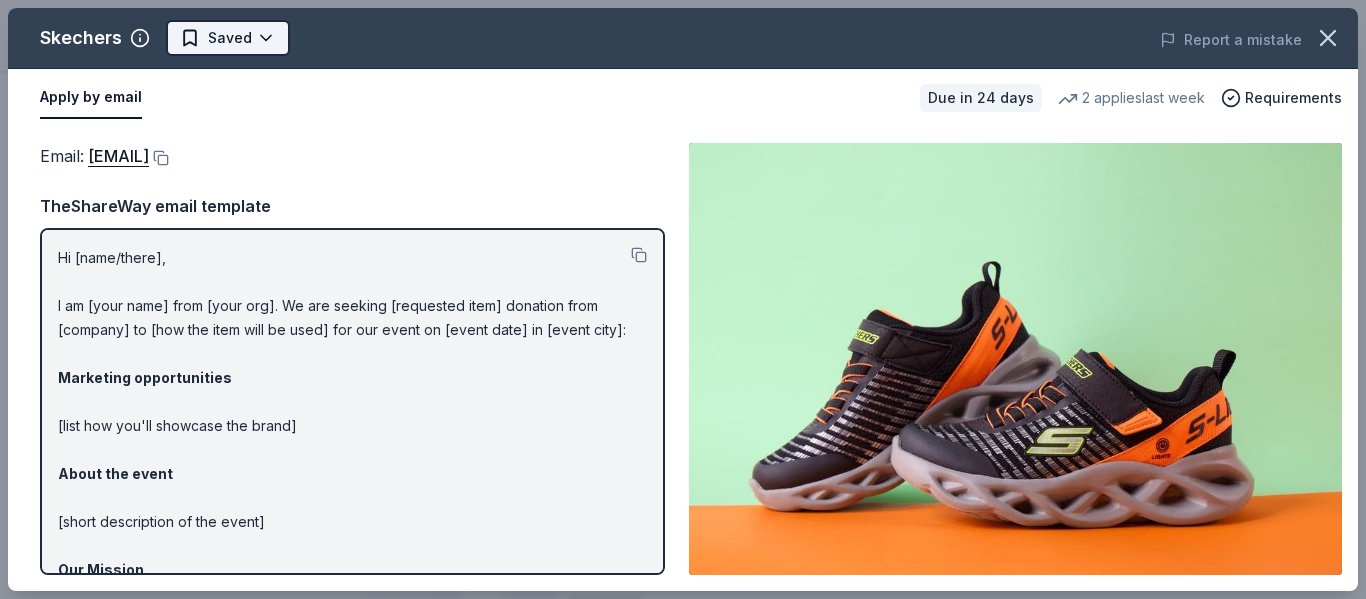 scroll, scrollTop: 0, scrollLeft: 0, axis: both 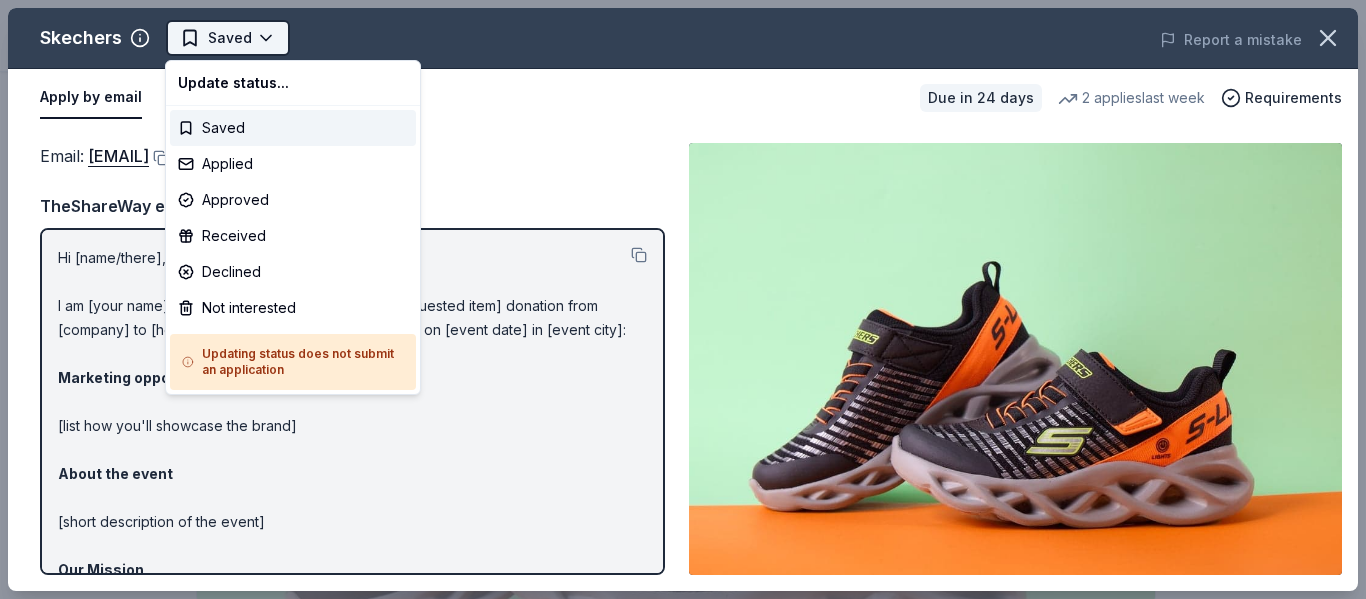 click on ""Pulling for Heroes" Saved Apply Due in 24 days Share Skechers New 2   applies  last week approval rate Share Donating in all states SKECHERS provides sneakers, sandals, and athletic wear for people of all ages. They specialize in everyday shoes designed for comfort and support.  What they donate Shoes, gift card(s) Auction & raffle Donation is small & easy to send to guests Who they donate to Skechers  hasn ' t listed any preferences or eligibility criteria. approval rate 20 % approved 30 % declined 50 % no response Upgrade to Pro to view approval rates and average donation values Due in 24 days Apply Saved ⚡️ Quick application Usually responds in  over a month Updated  about 2 months  ago Report a mistake New Be the first to review this company! Leave a review Similar donors Local Deadline passed Adventure Aquarium  5.0 2 admission tickets Local 24 days left Online app Woolly Mammoth Theatre Company New 2 tickets Local 40 days left Online app Signature Theatre New 1   apply  last week Local 24 days left" at bounding box center (683, 299) 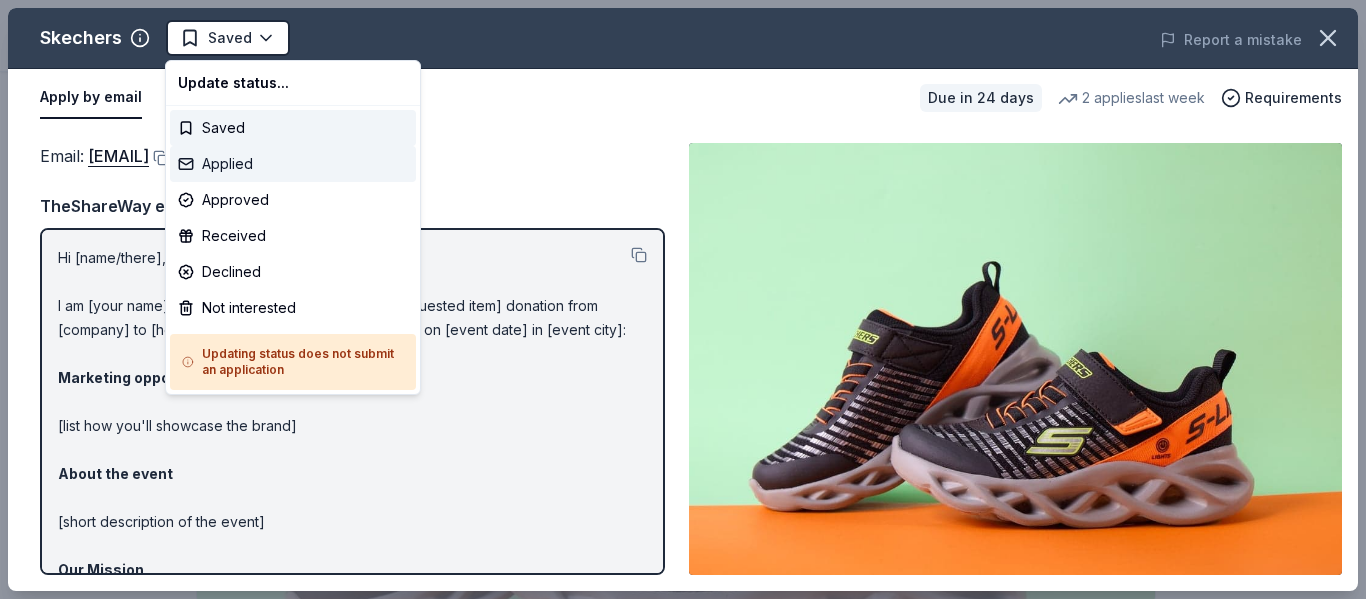 click on "Applied" at bounding box center (293, 164) 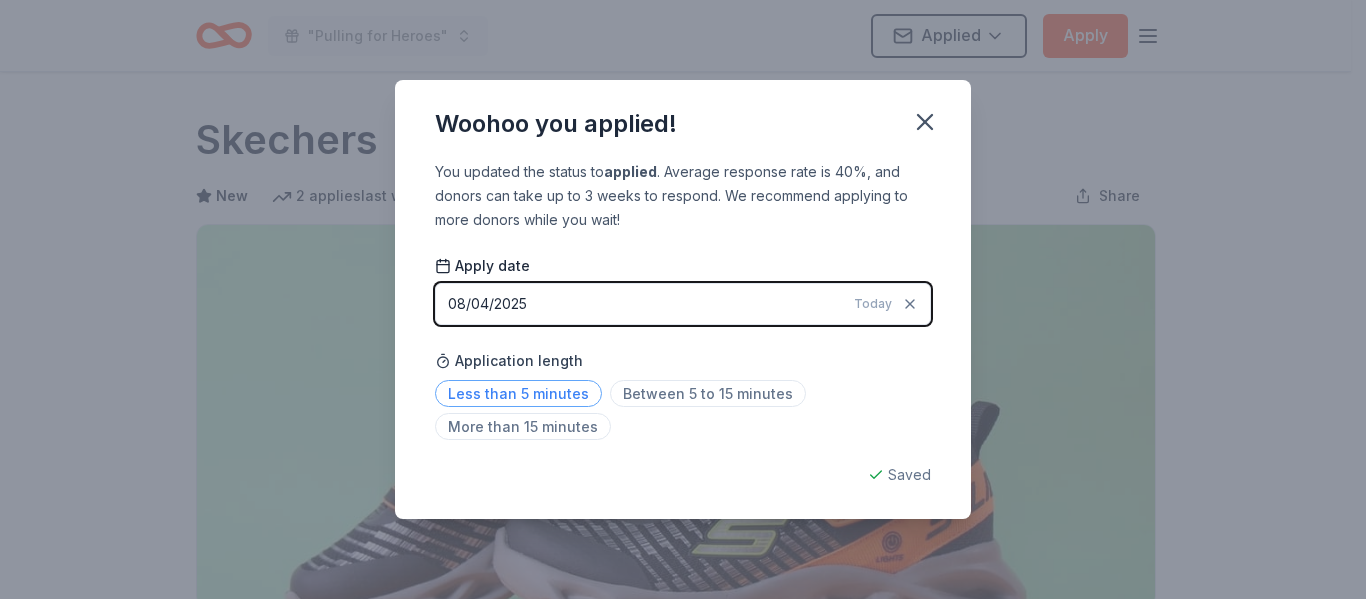 click on "Less than 5 minutes" at bounding box center (518, 393) 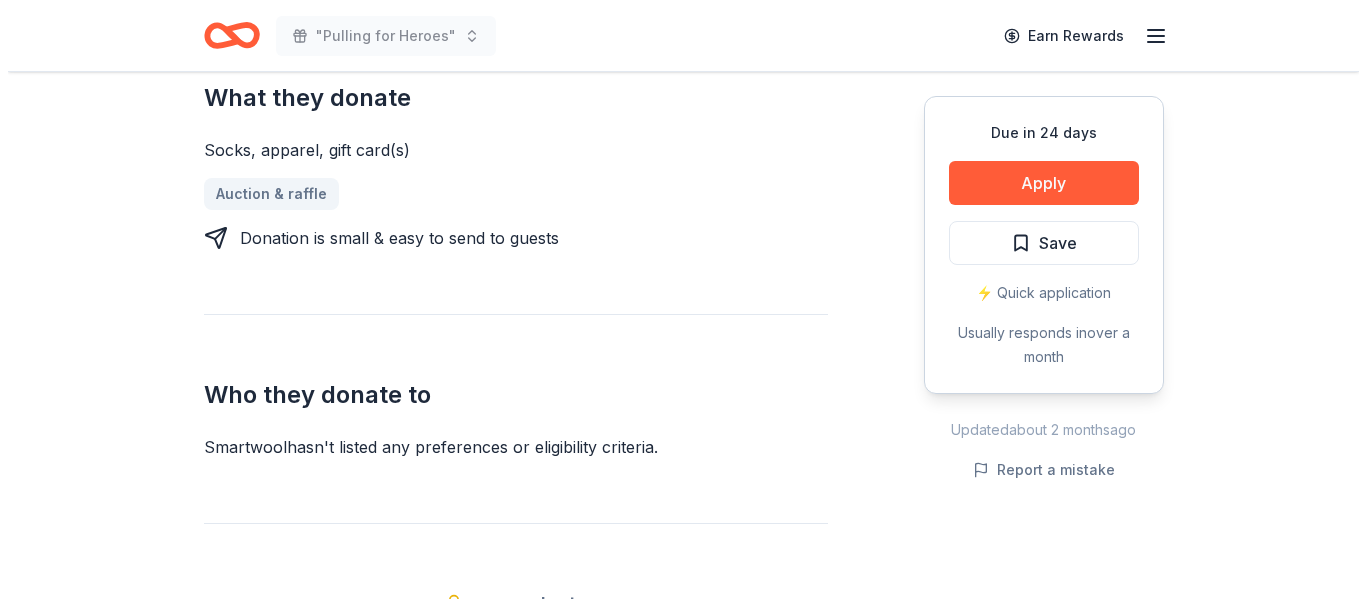 scroll, scrollTop: 861, scrollLeft: 0, axis: vertical 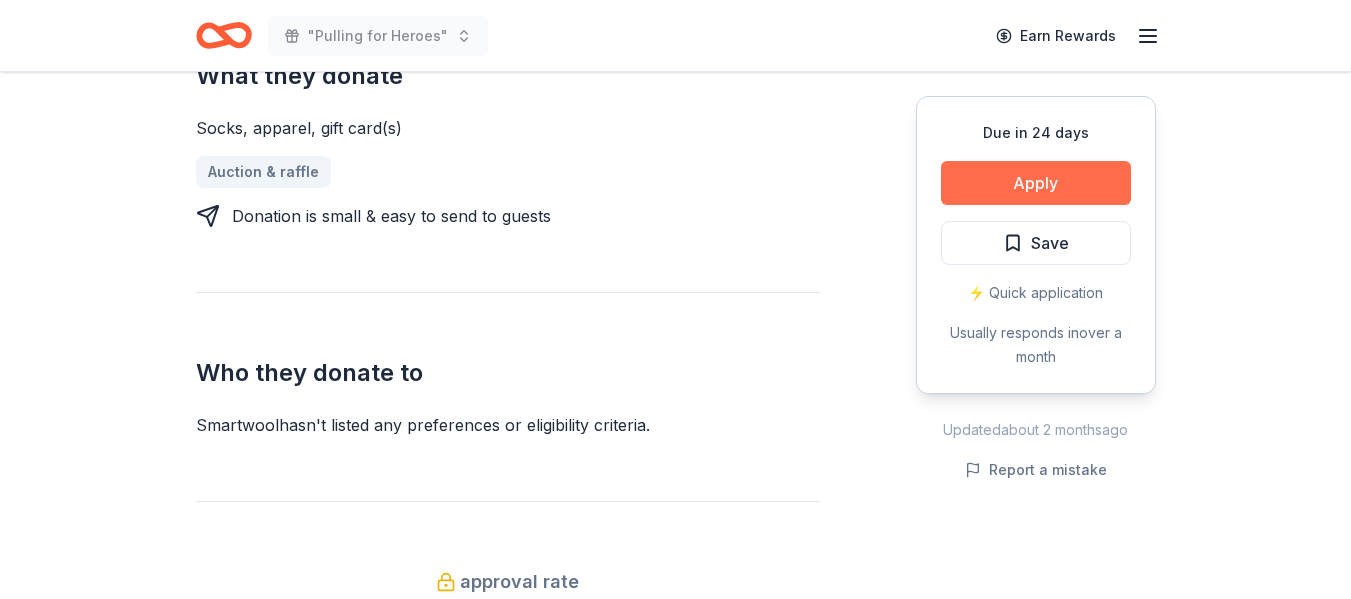 click on "Apply" at bounding box center [1036, 183] 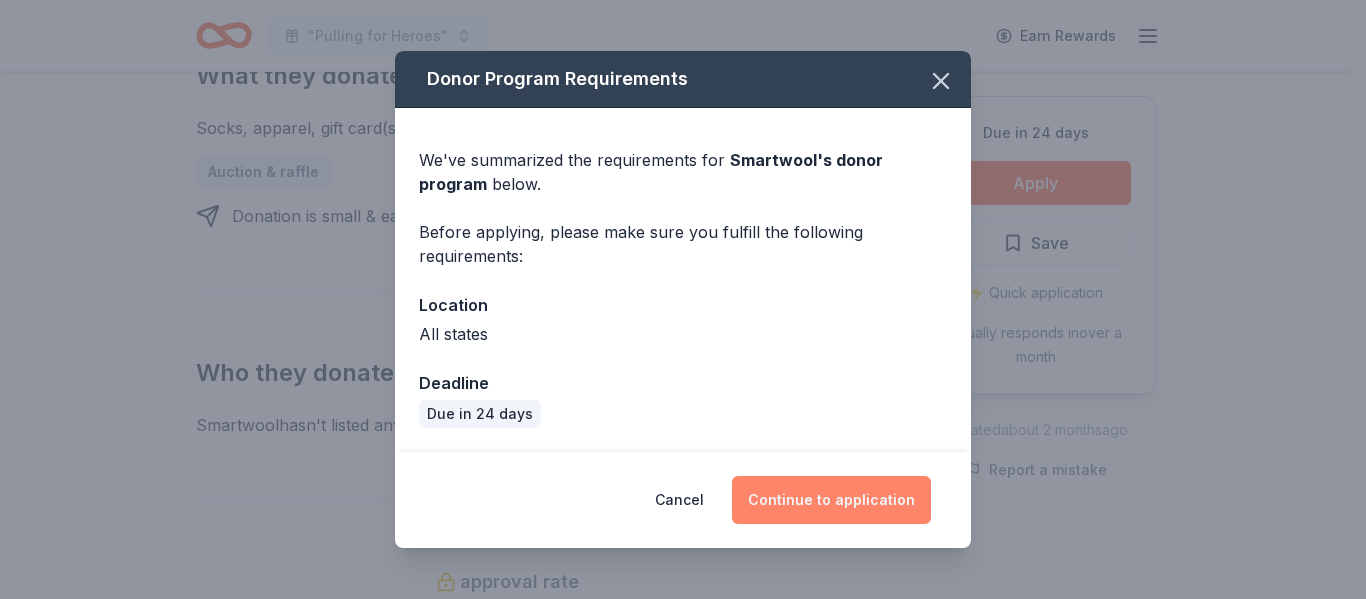 click on "Continue to application" at bounding box center [831, 500] 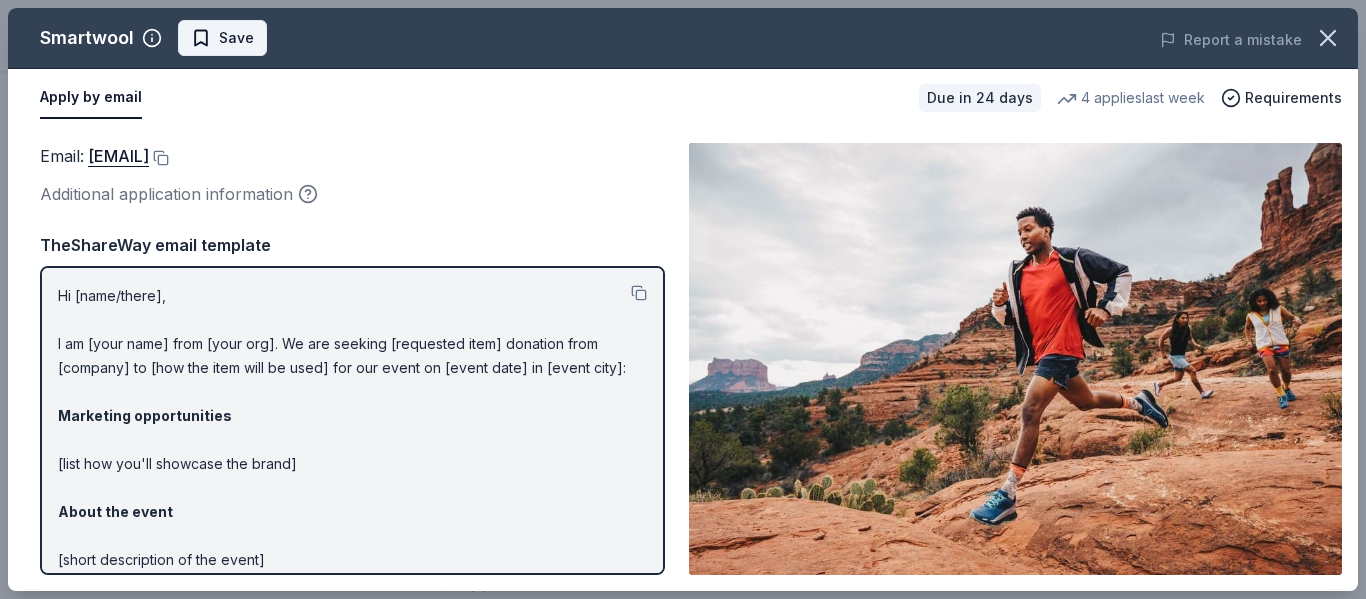 click on "Save" at bounding box center [236, 38] 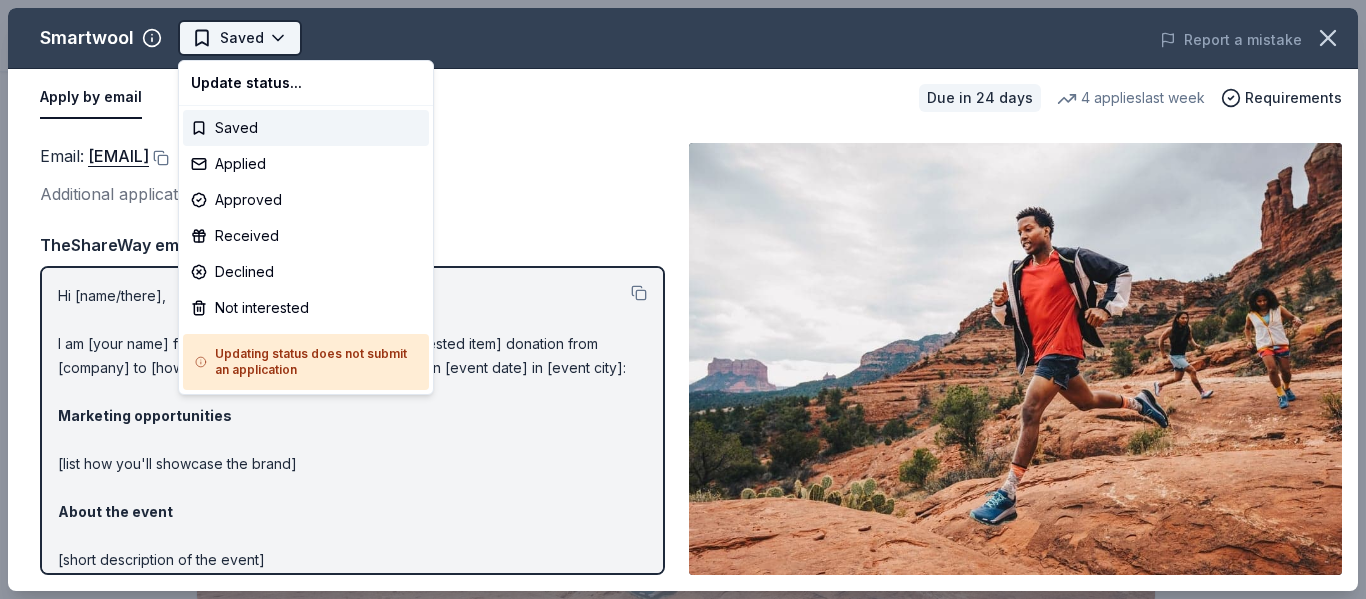 scroll, scrollTop: 0, scrollLeft: 0, axis: both 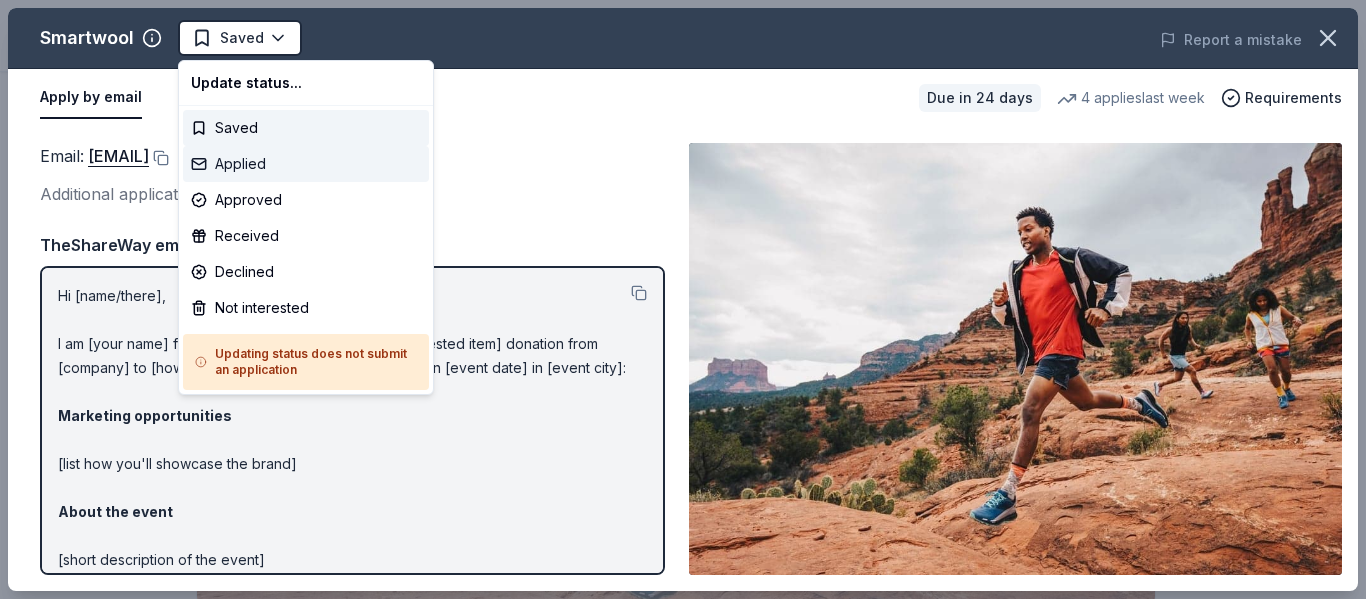 click on "Applied" at bounding box center [306, 164] 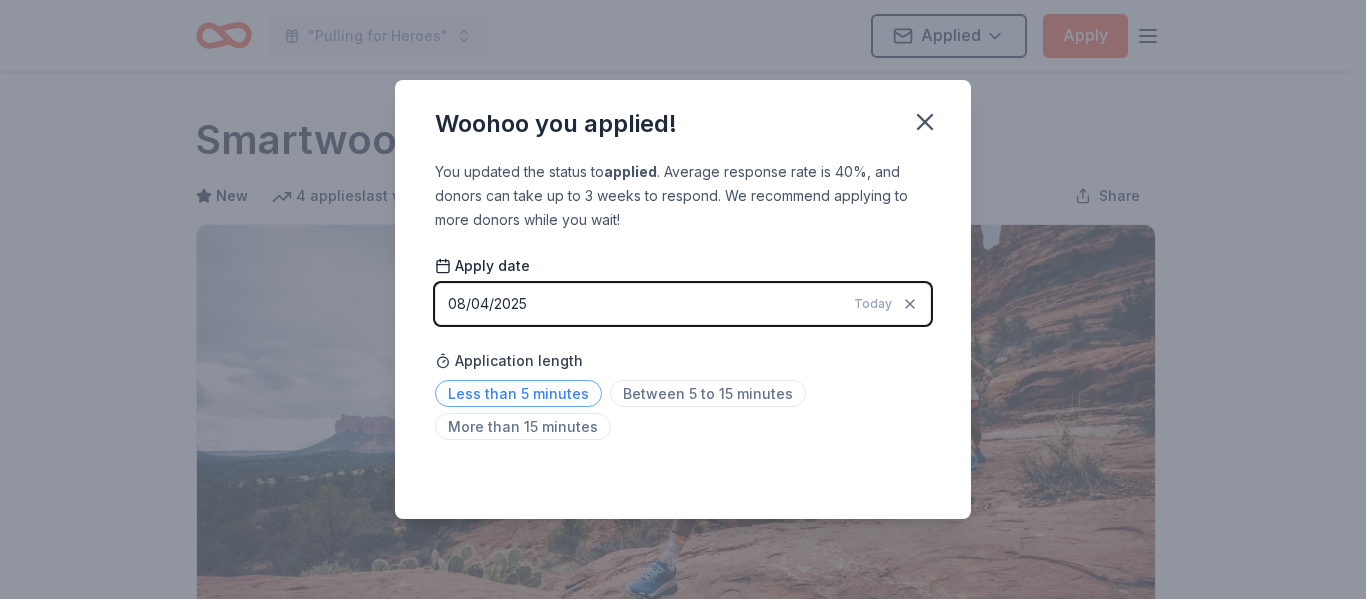 click on "Less than 5 minutes" at bounding box center (518, 393) 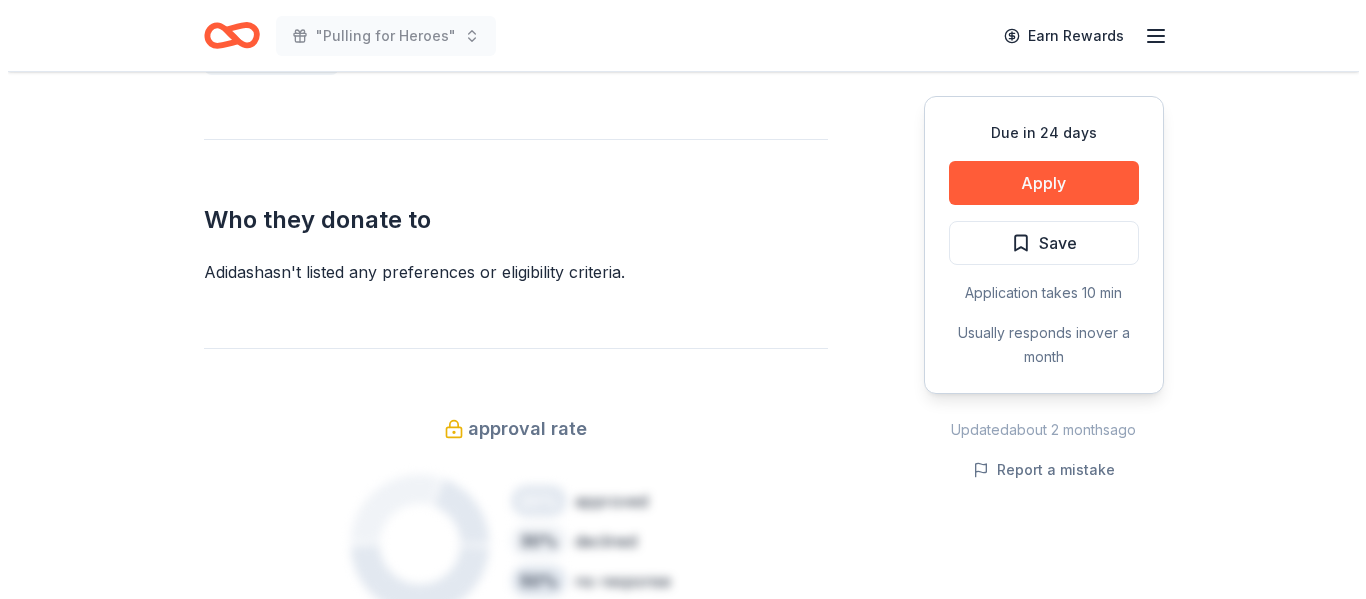 scroll, scrollTop: 977, scrollLeft: 0, axis: vertical 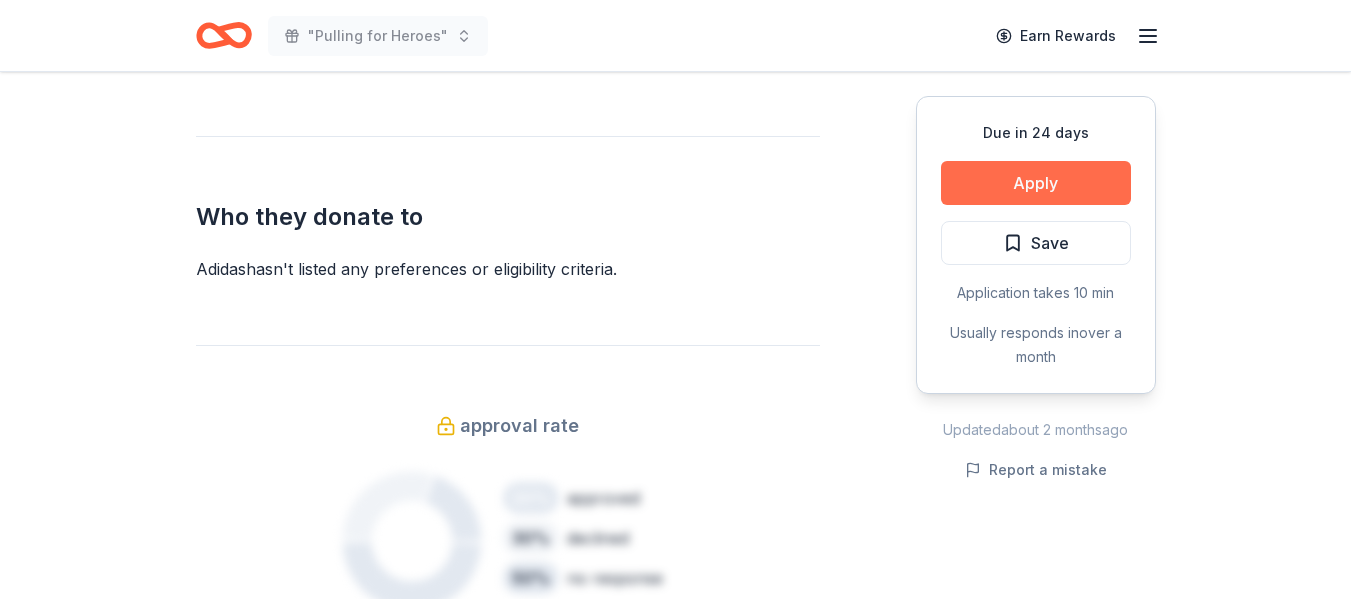 click on "Apply" at bounding box center (1036, 183) 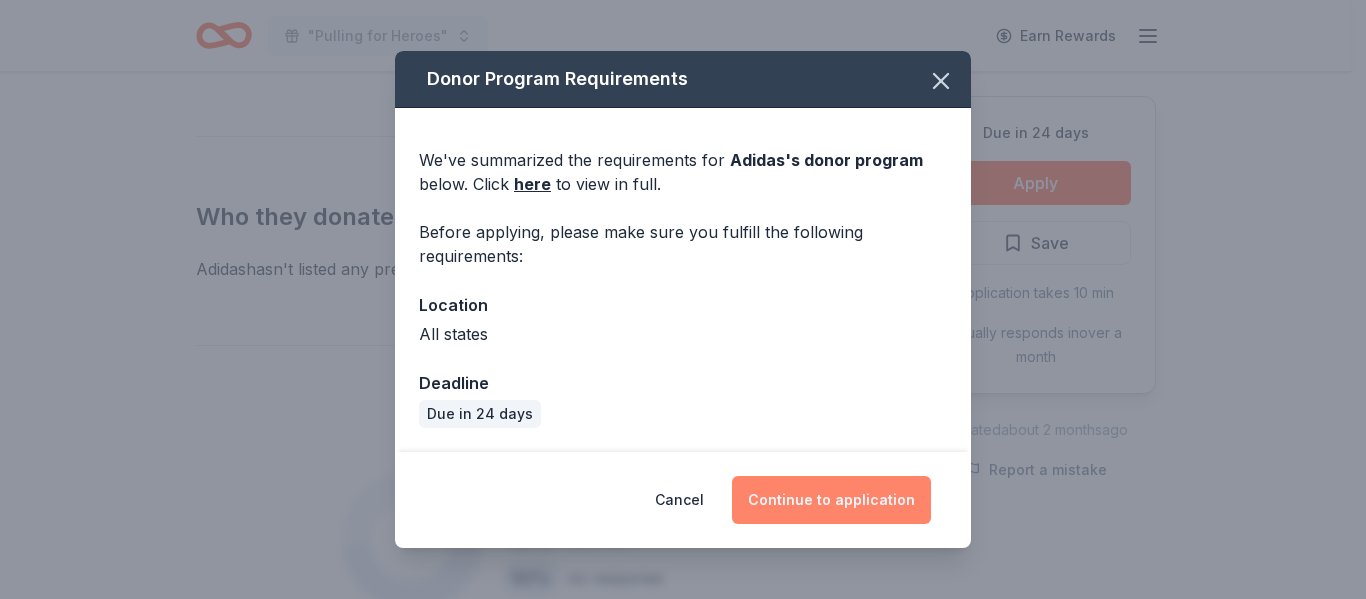 click on "Continue to application" at bounding box center (831, 500) 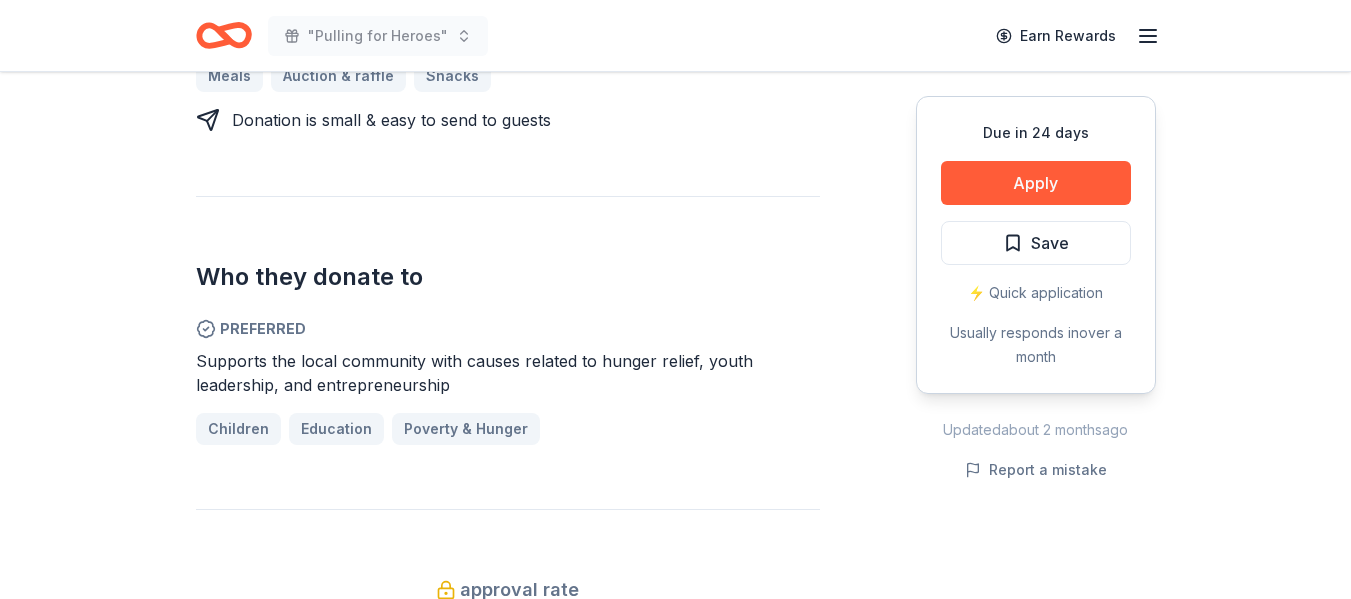 scroll, scrollTop: 967, scrollLeft: 0, axis: vertical 